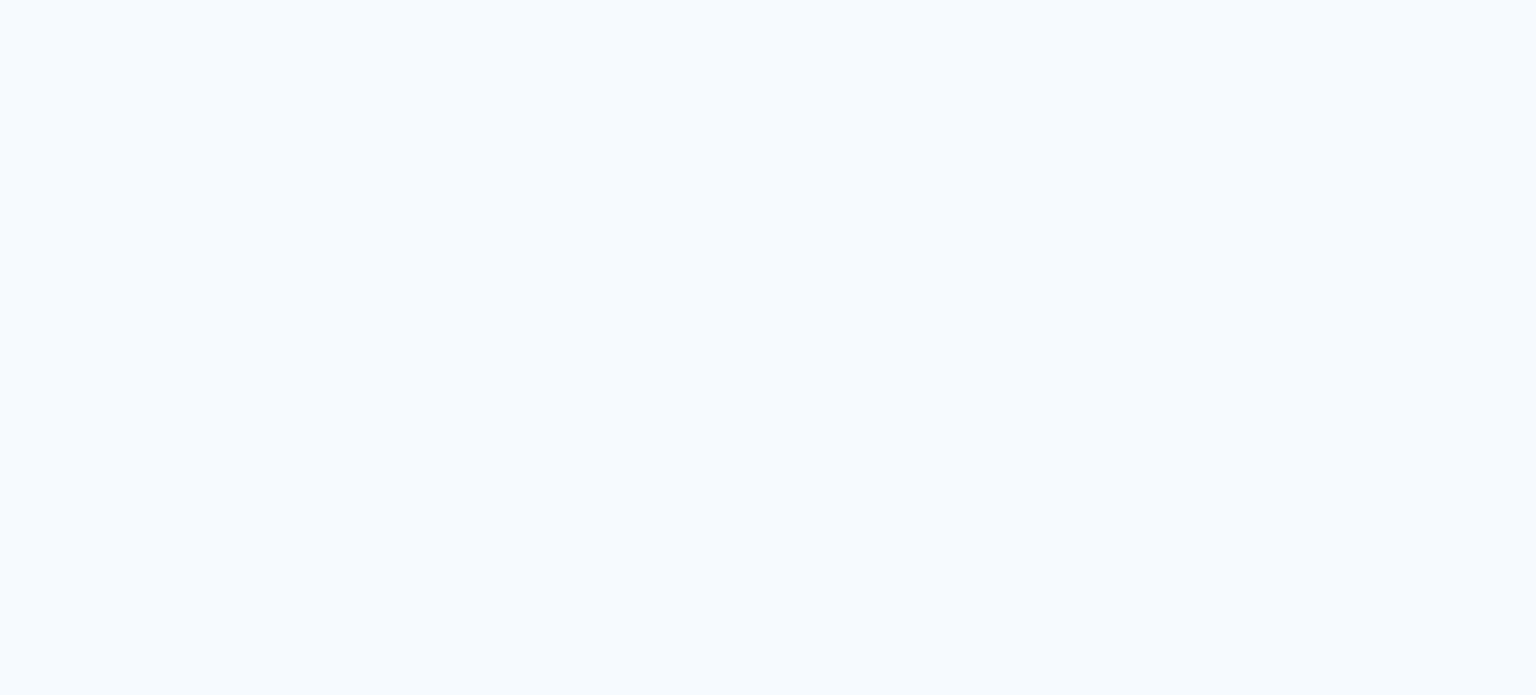 scroll, scrollTop: 0, scrollLeft: 0, axis: both 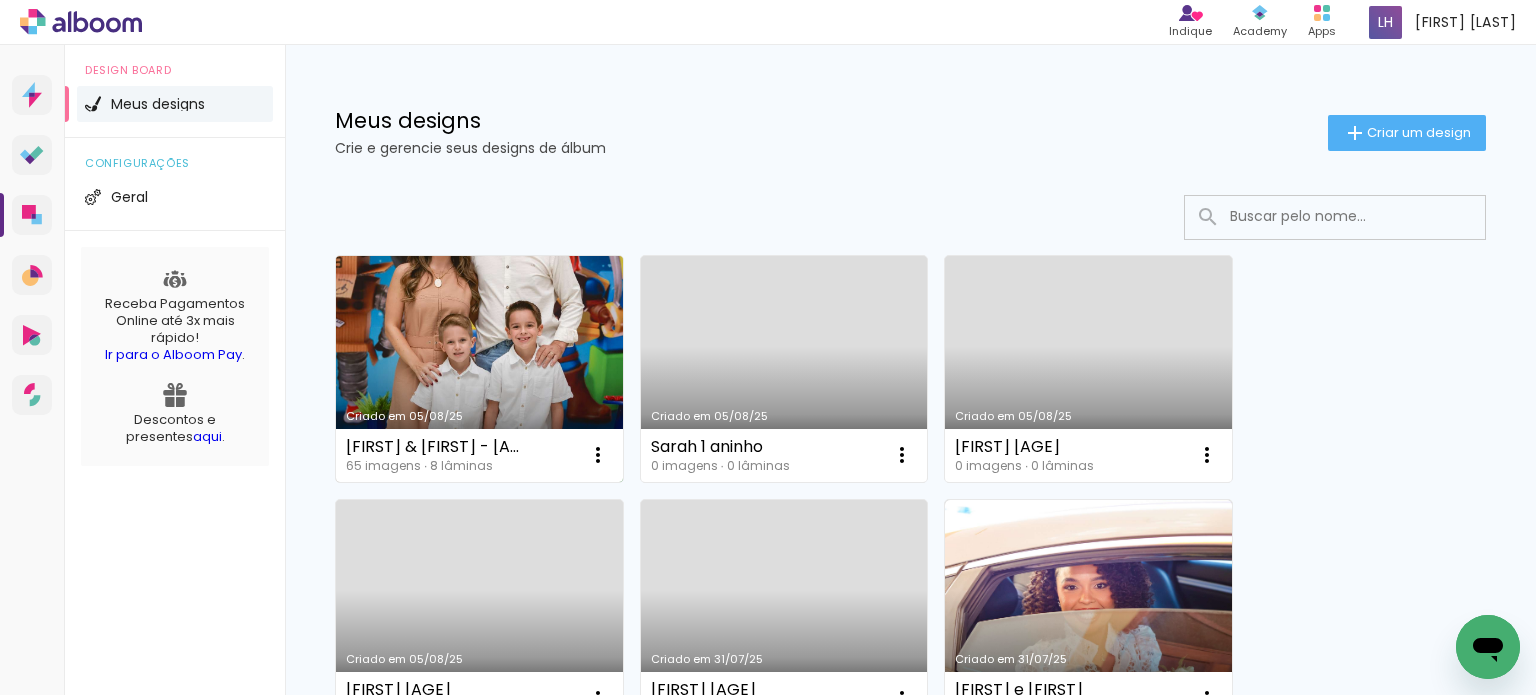 click on "Criado em 05/08/25" at bounding box center (479, 369) 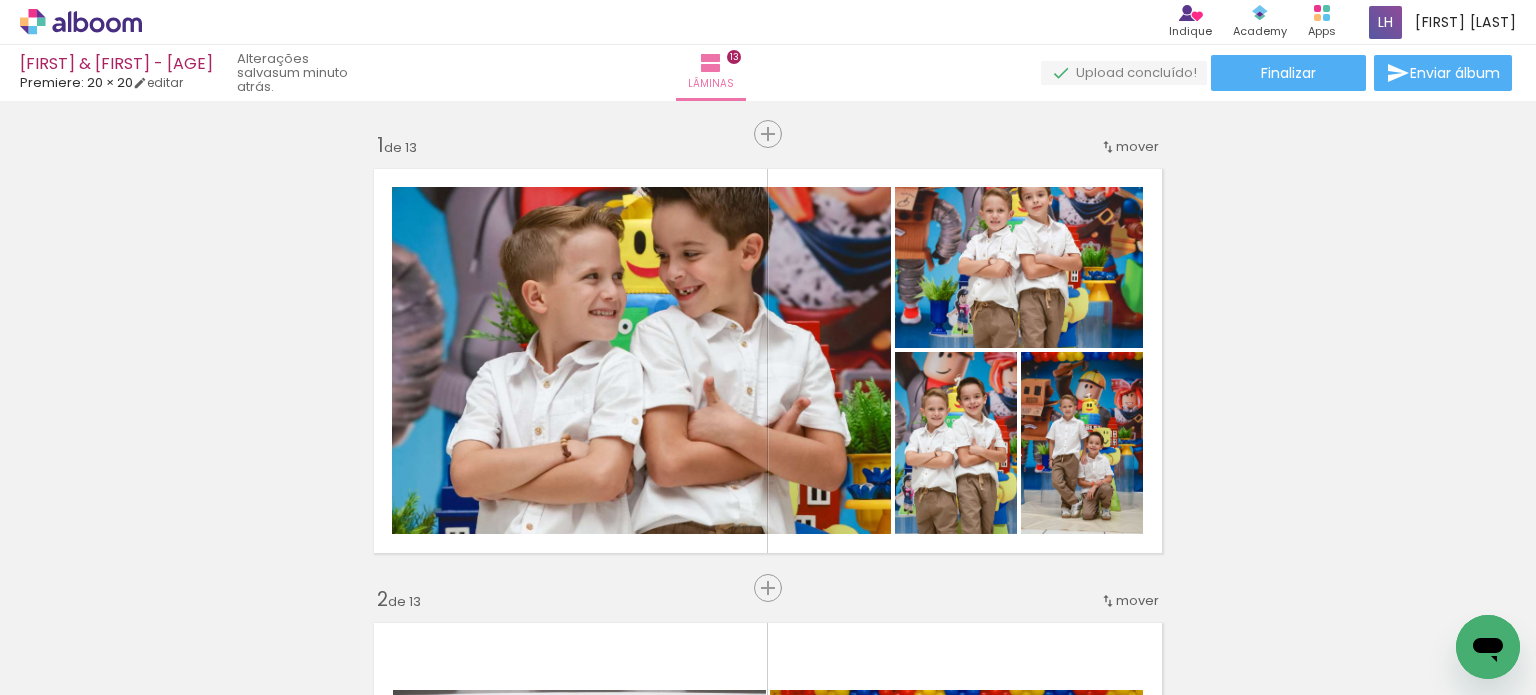 scroll, scrollTop: 0, scrollLeft: 0, axis: both 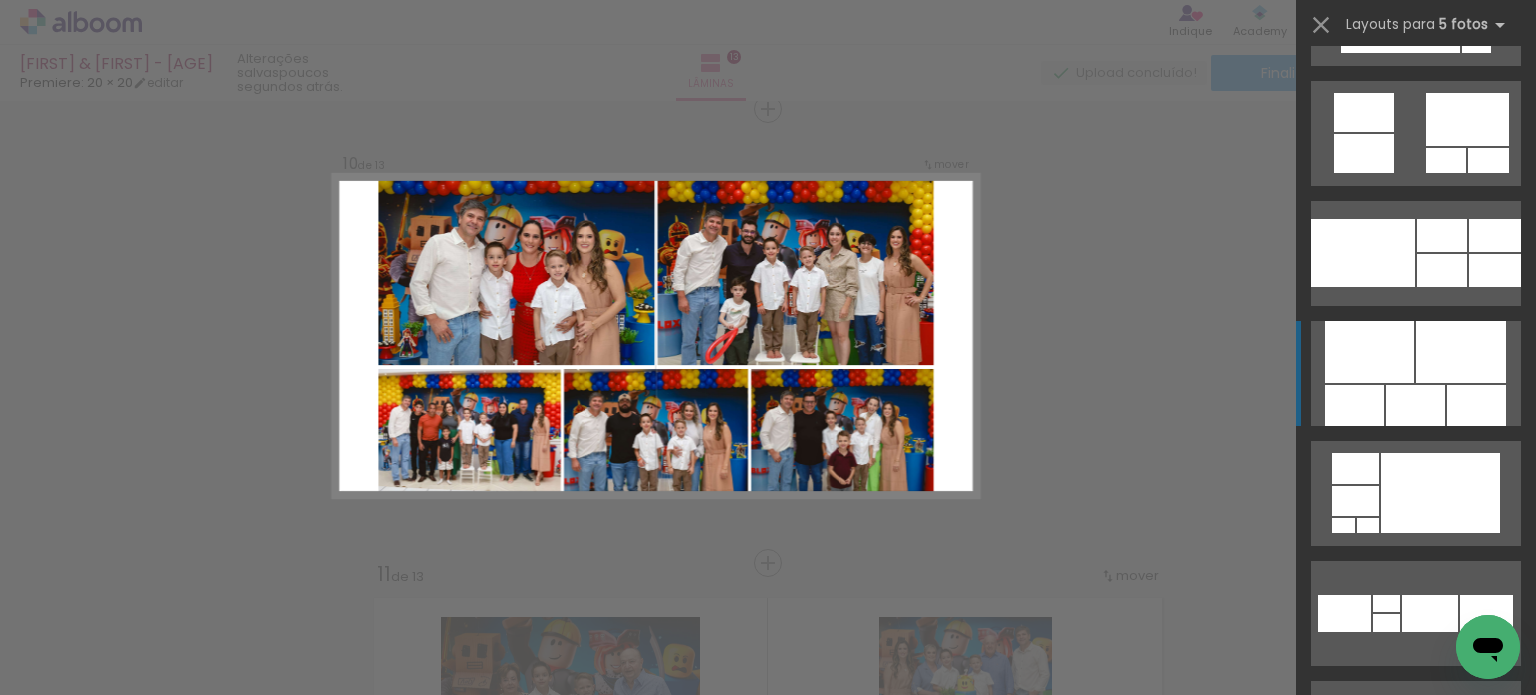 click at bounding box center (1492, 1293) 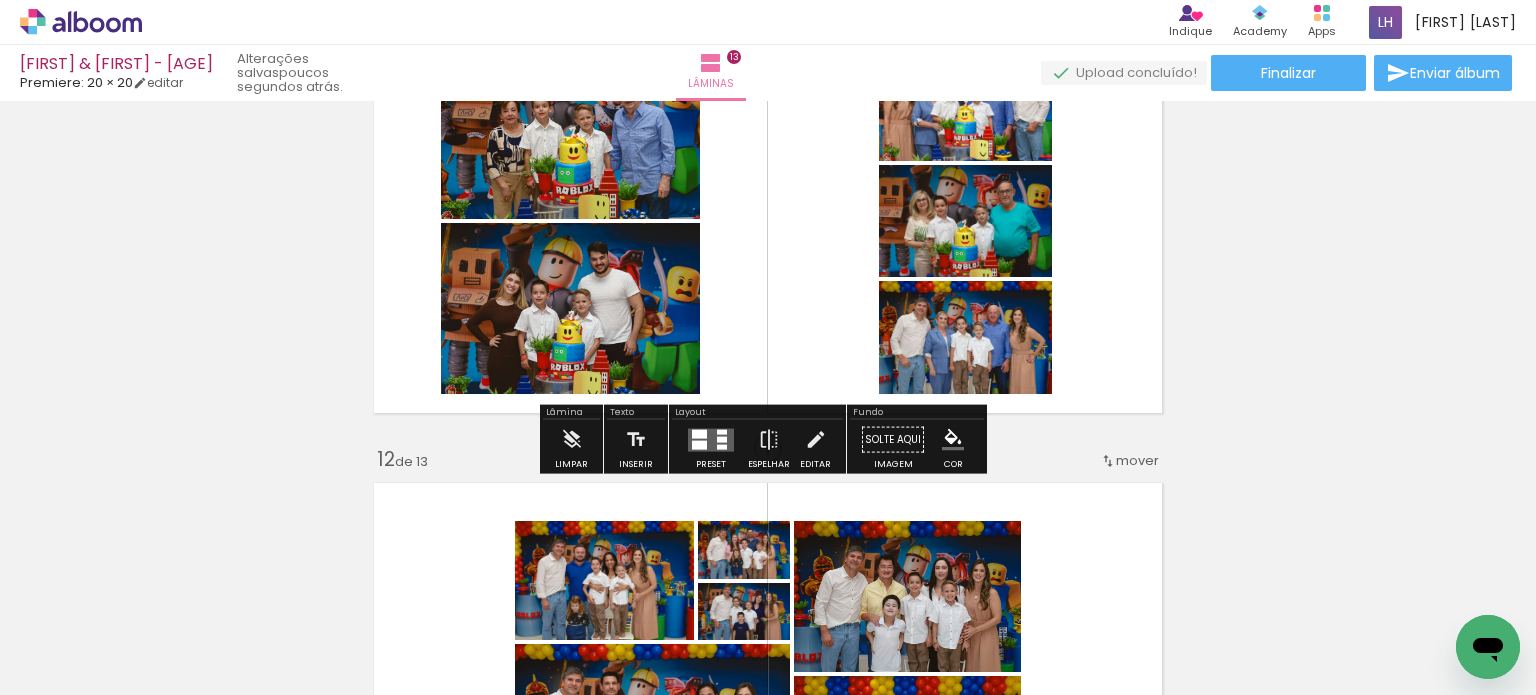 scroll, scrollTop: 4711, scrollLeft: 0, axis: vertical 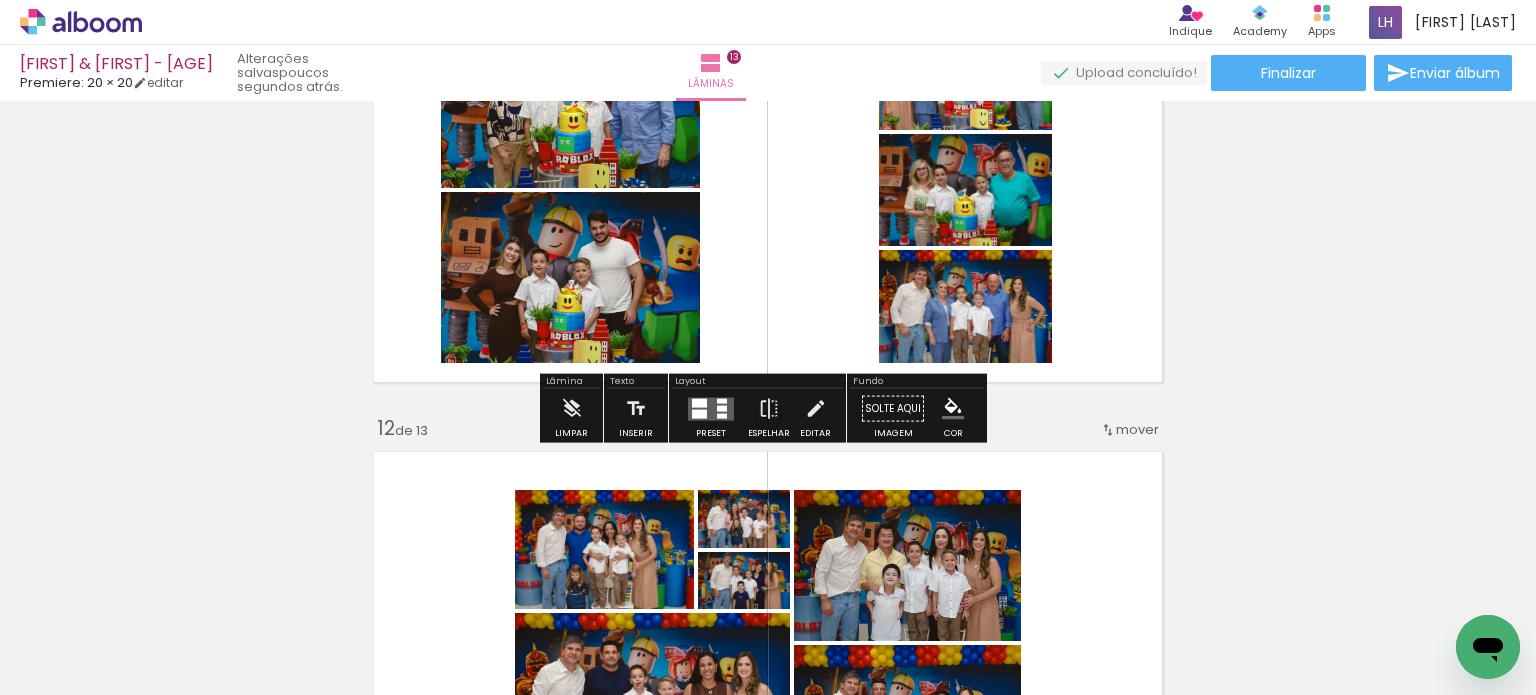 click at bounding box center (722, 408) 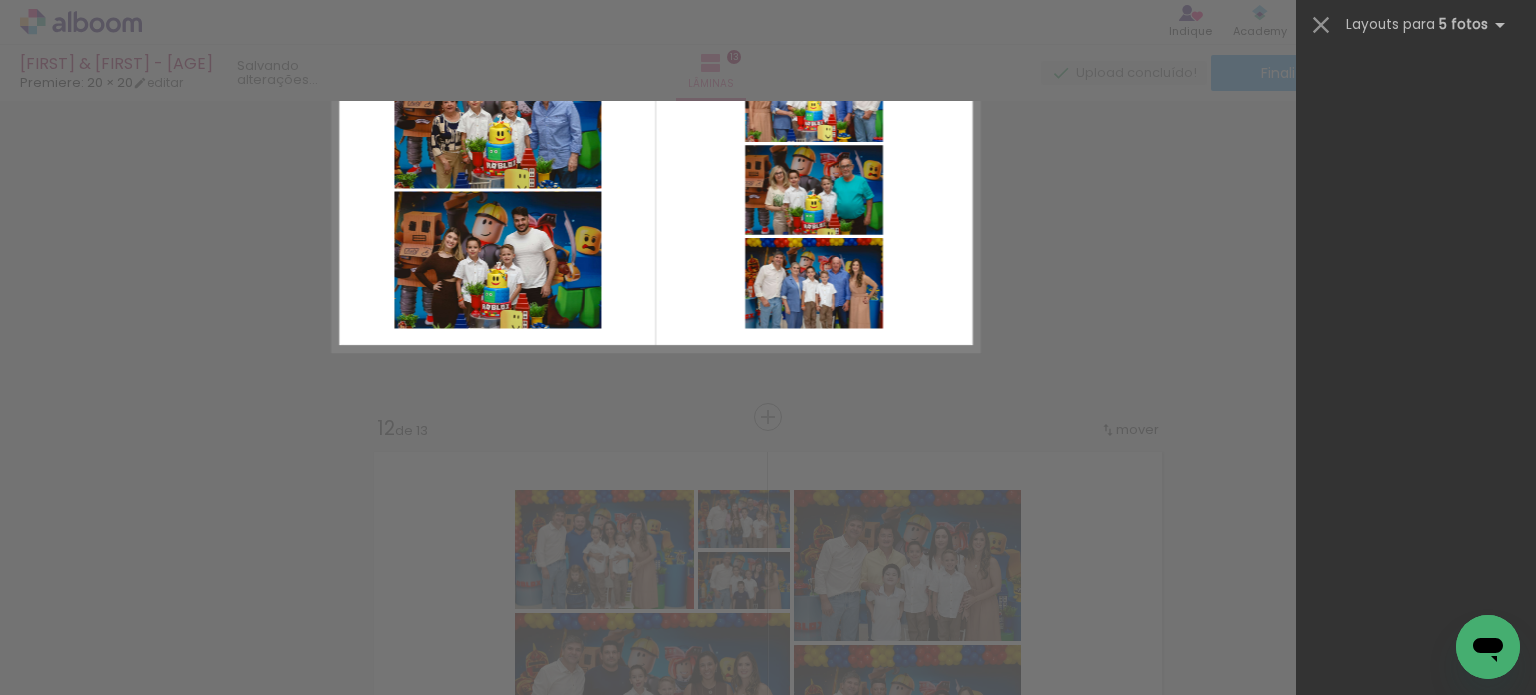 scroll, scrollTop: 0, scrollLeft: 0, axis: both 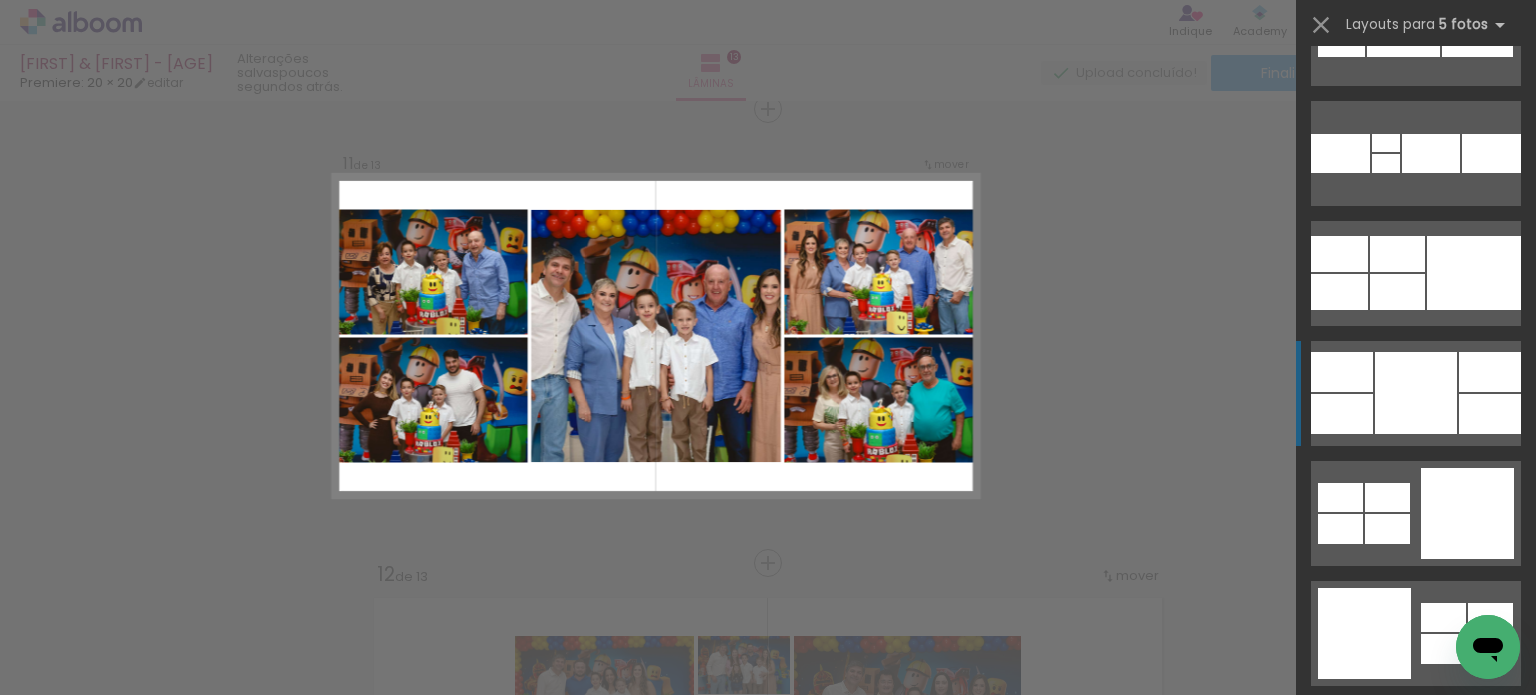 click at bounding box center (1446, -341) 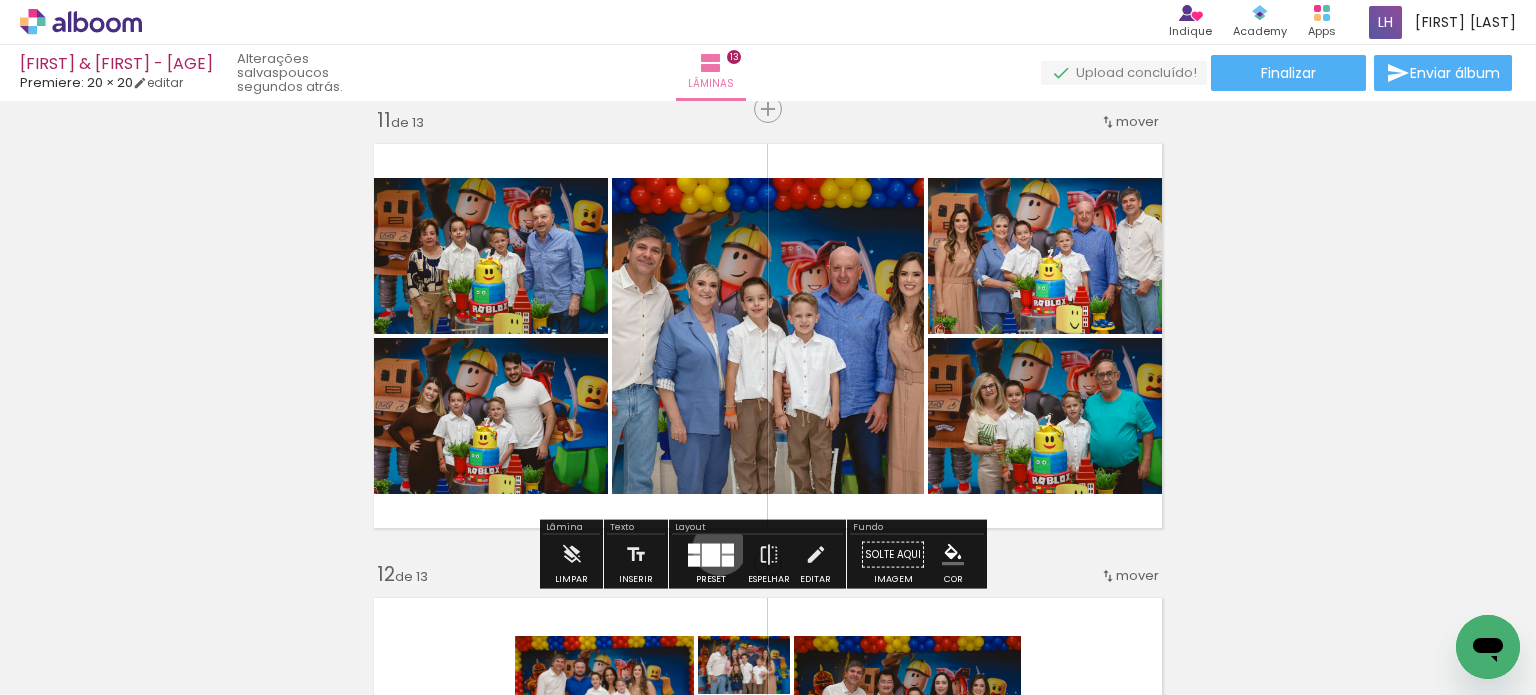 click at bounding box center (711, 554) 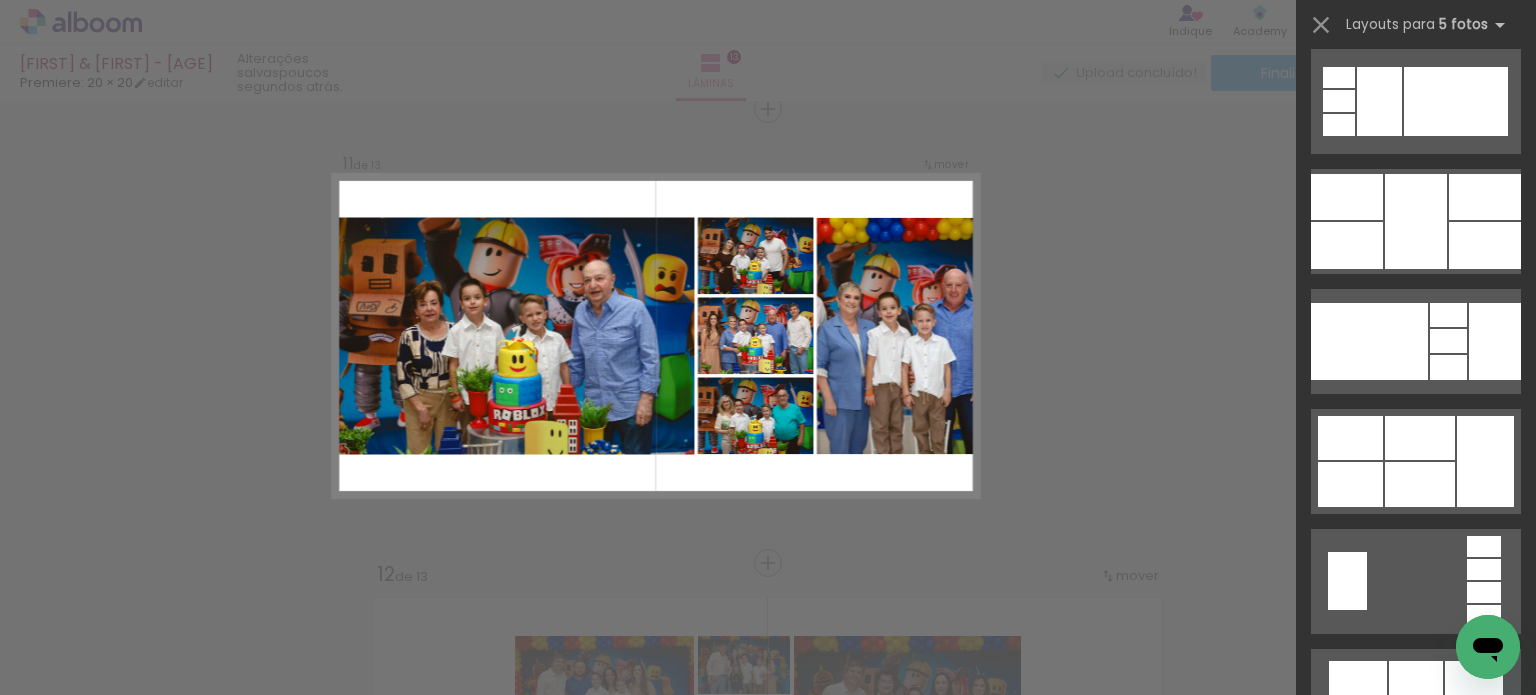 scroll, scrollTop: 15380, scrollLeft: 0, axis: vertical 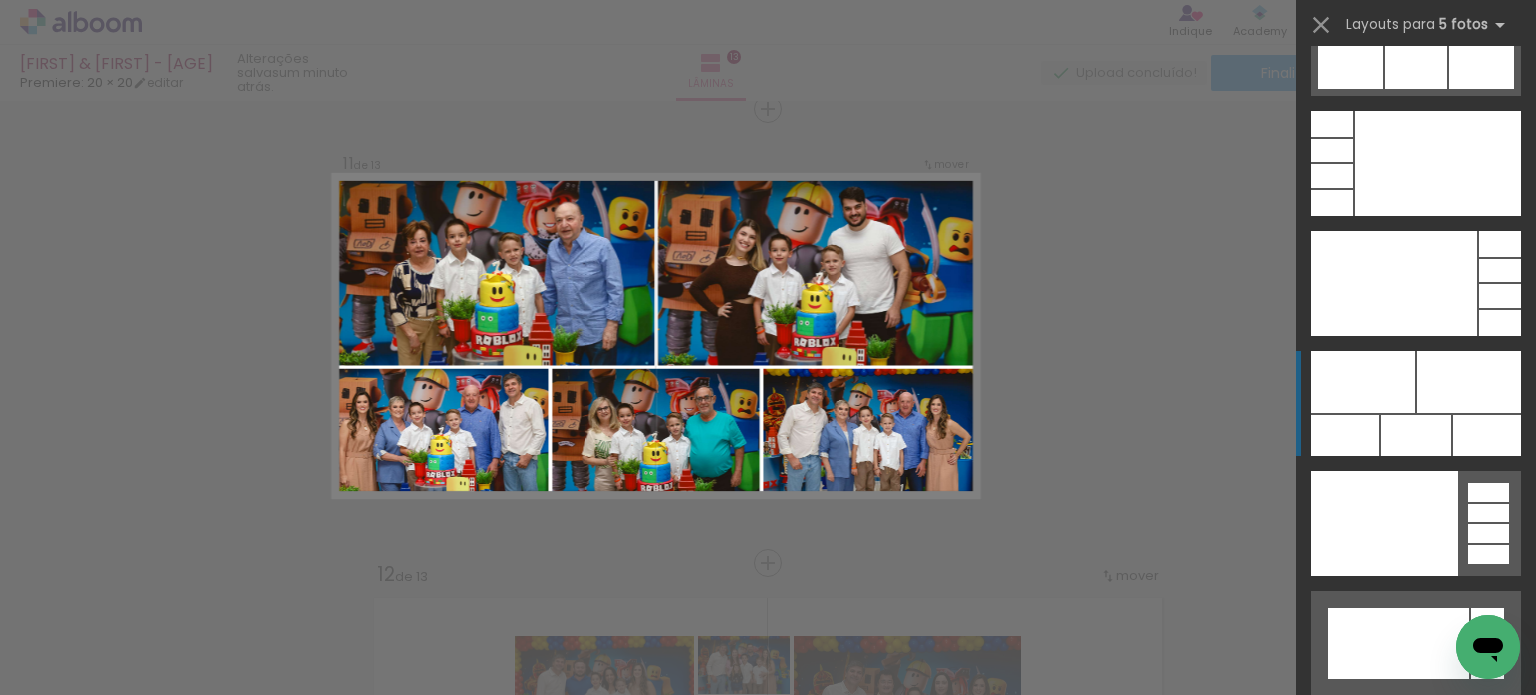 click at bounding box center (1347, -1010) 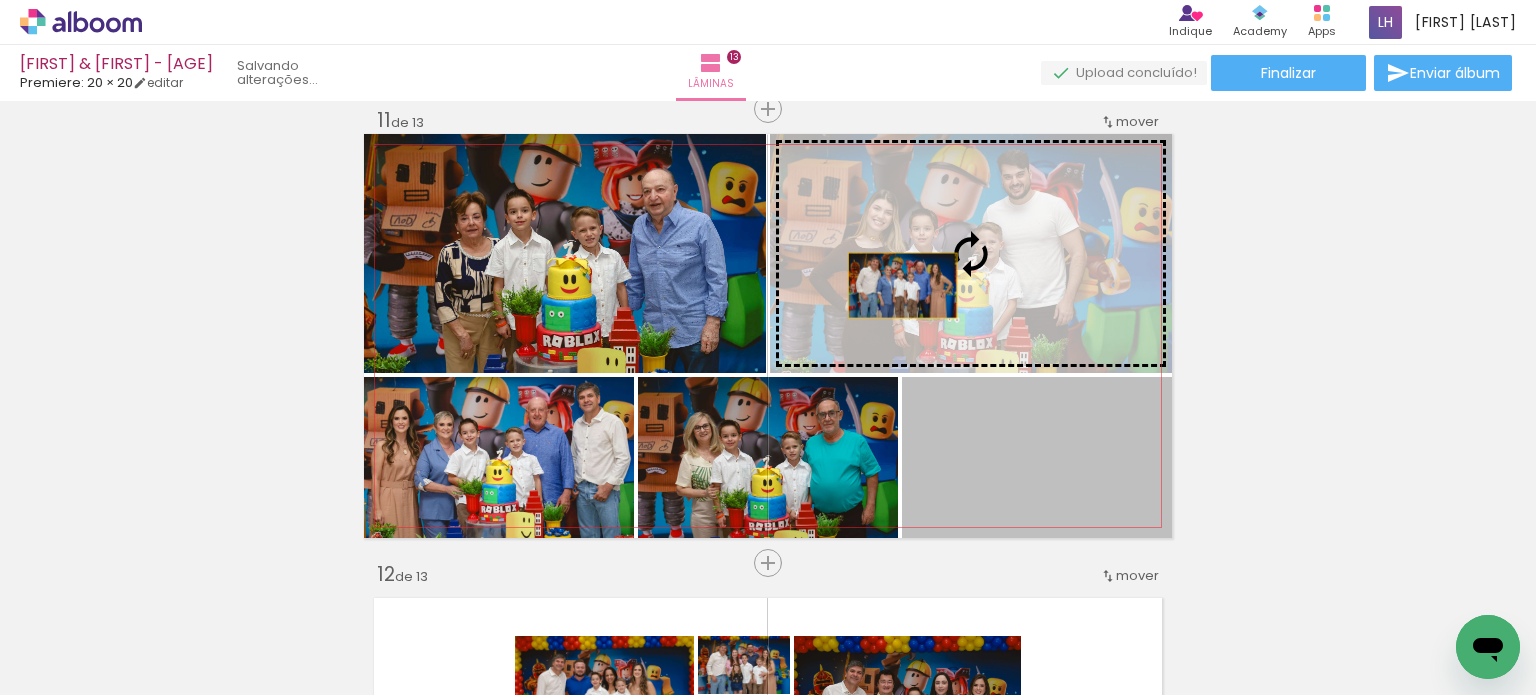 drag, startPoint x: 1027, startPoint y: 480, endPoint x: 895, endPoint y: 285, distance: 235.47612 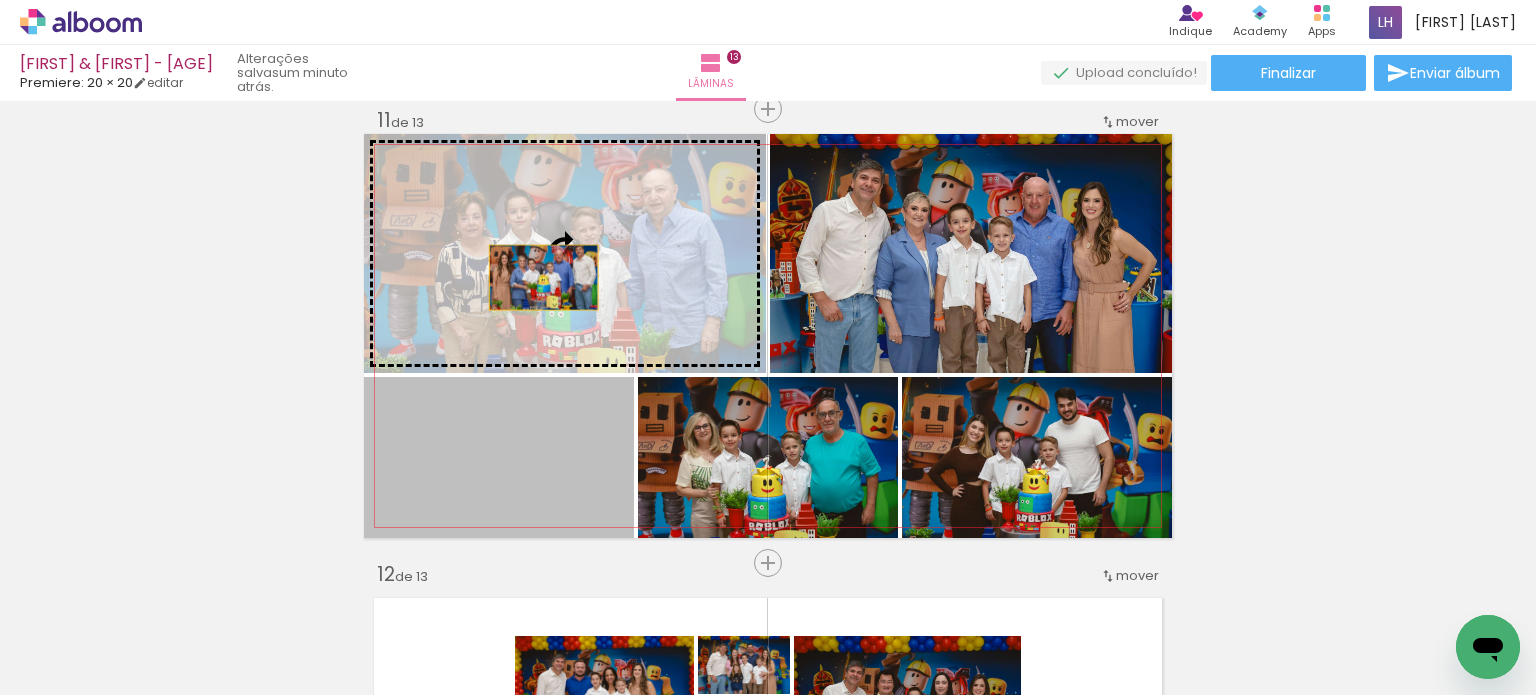 drag, startPoint x: 493, startPoint y: 487, endPoint x: 536, endPoint y: 277, distance: 214.35718 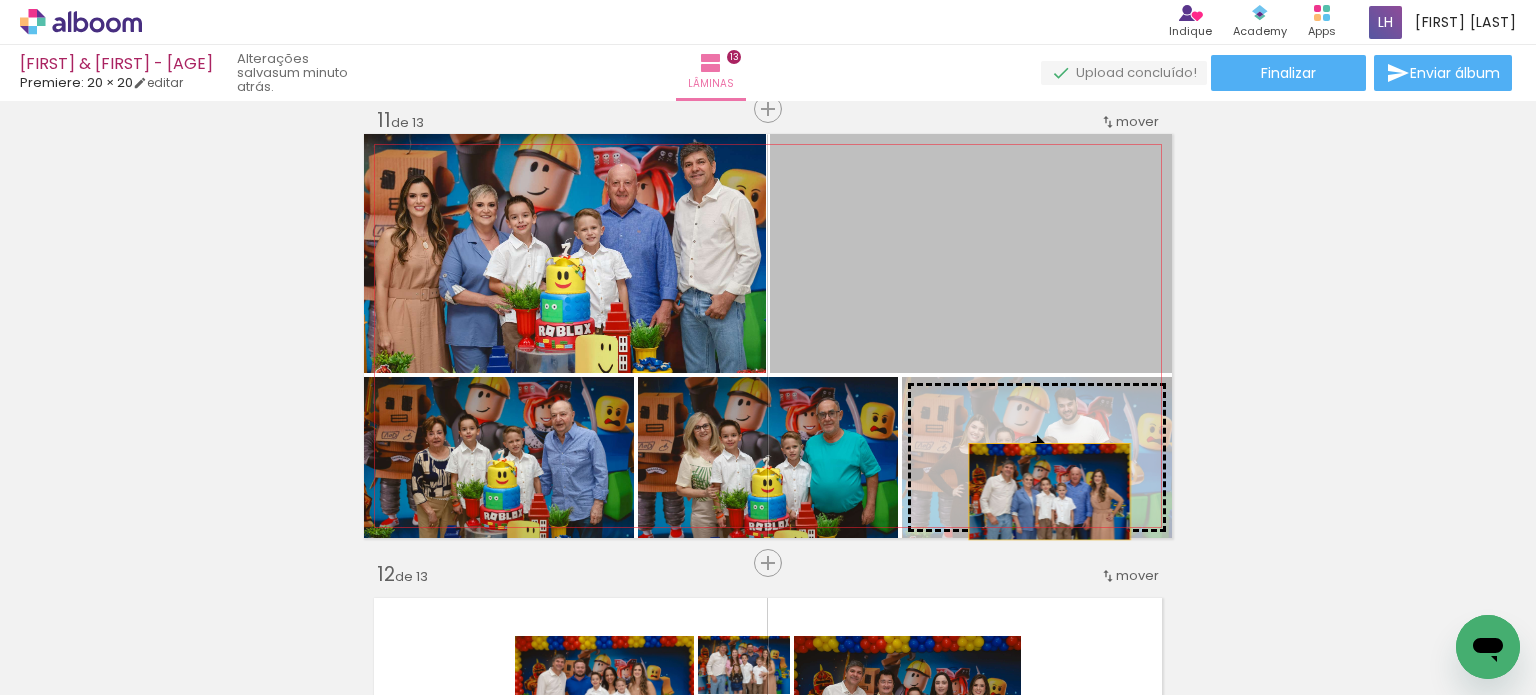 drag, startPoint x: 951, startPoint y: 269, endPoint x: 1046, endPoint y: 487, distance: 237.80034 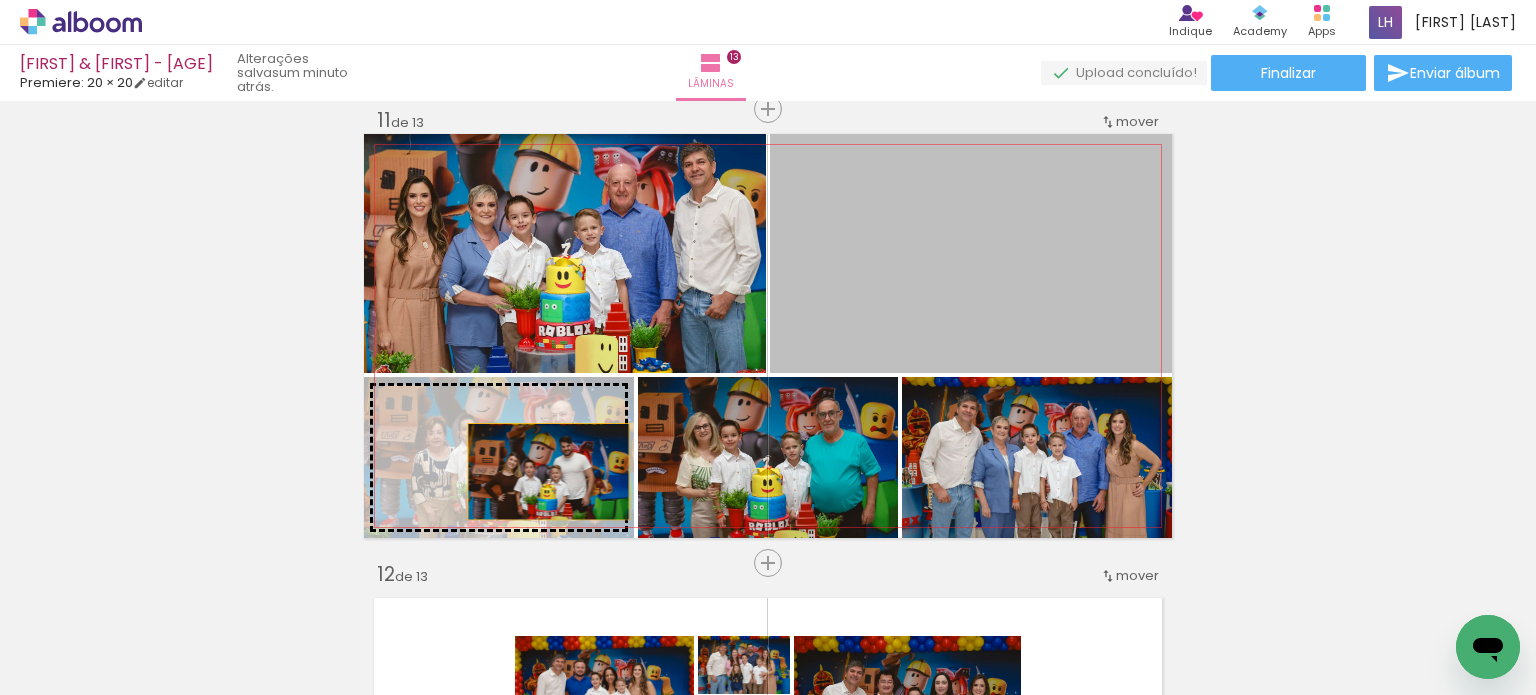 drag, startPoint x: 959, startPoint y: 336, endPoint x: 466, endPoint y: 464, distance: 509.34567 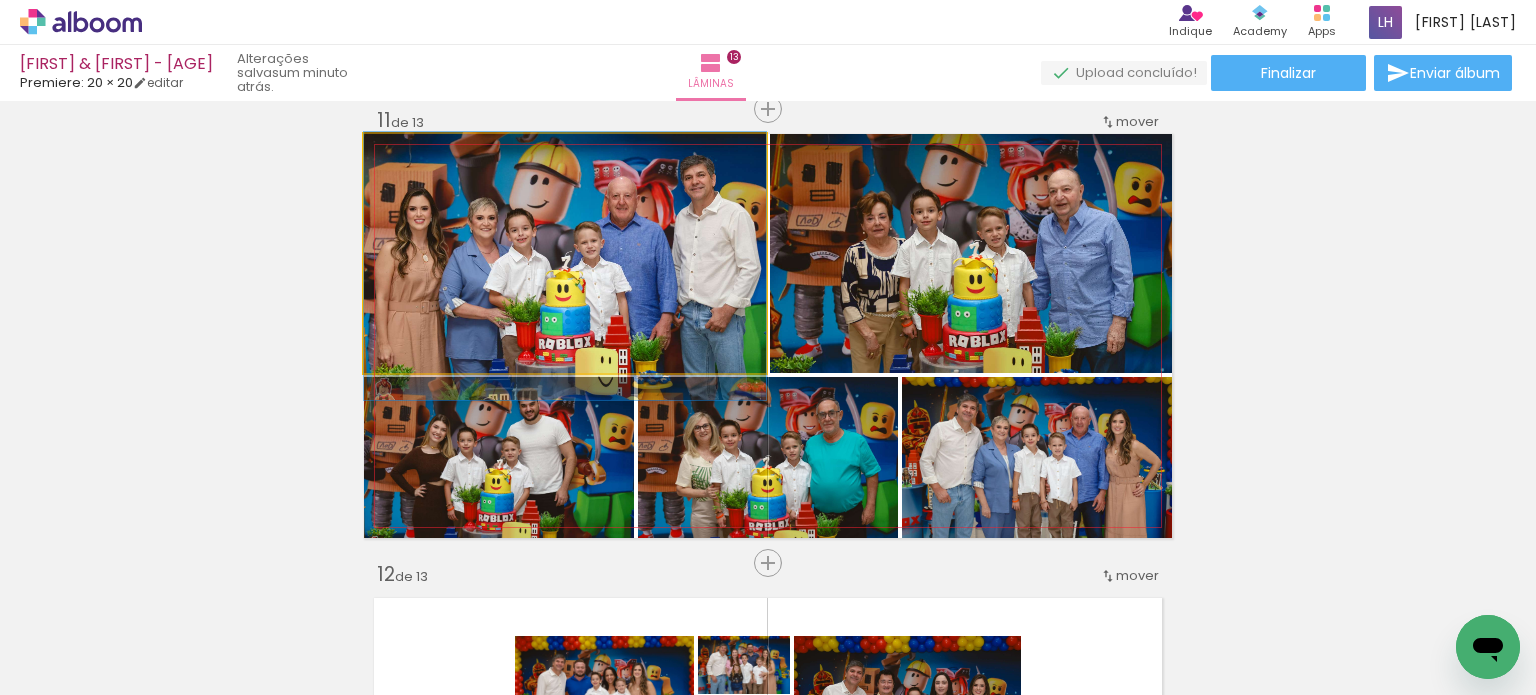 drag, startPoint x: 684, startPoint y: 291, endPoint x: 677, endPoint y: 303, distance: 13.892444 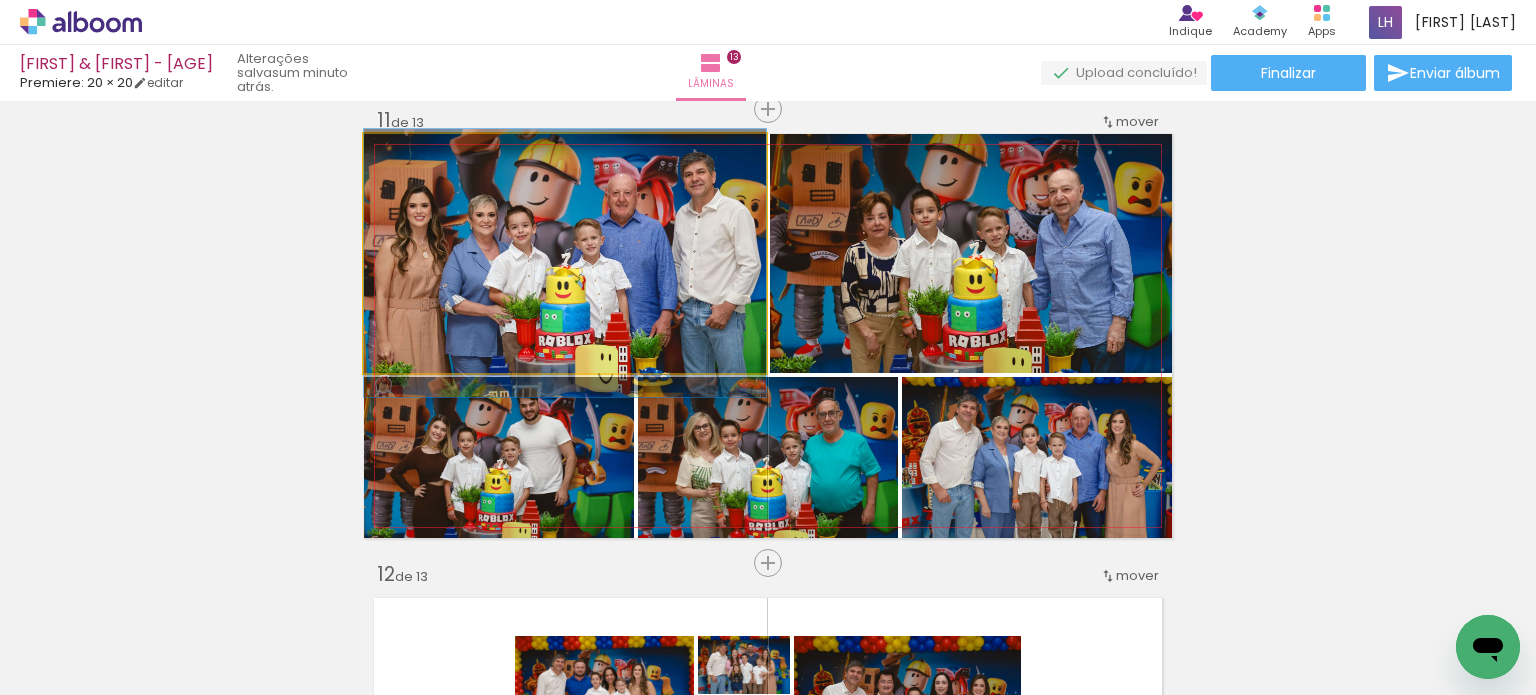 drag, startPoint x: 624, startPoint y: 345, endPoint x: 644, endPoint y: 343, distance: 20.09975 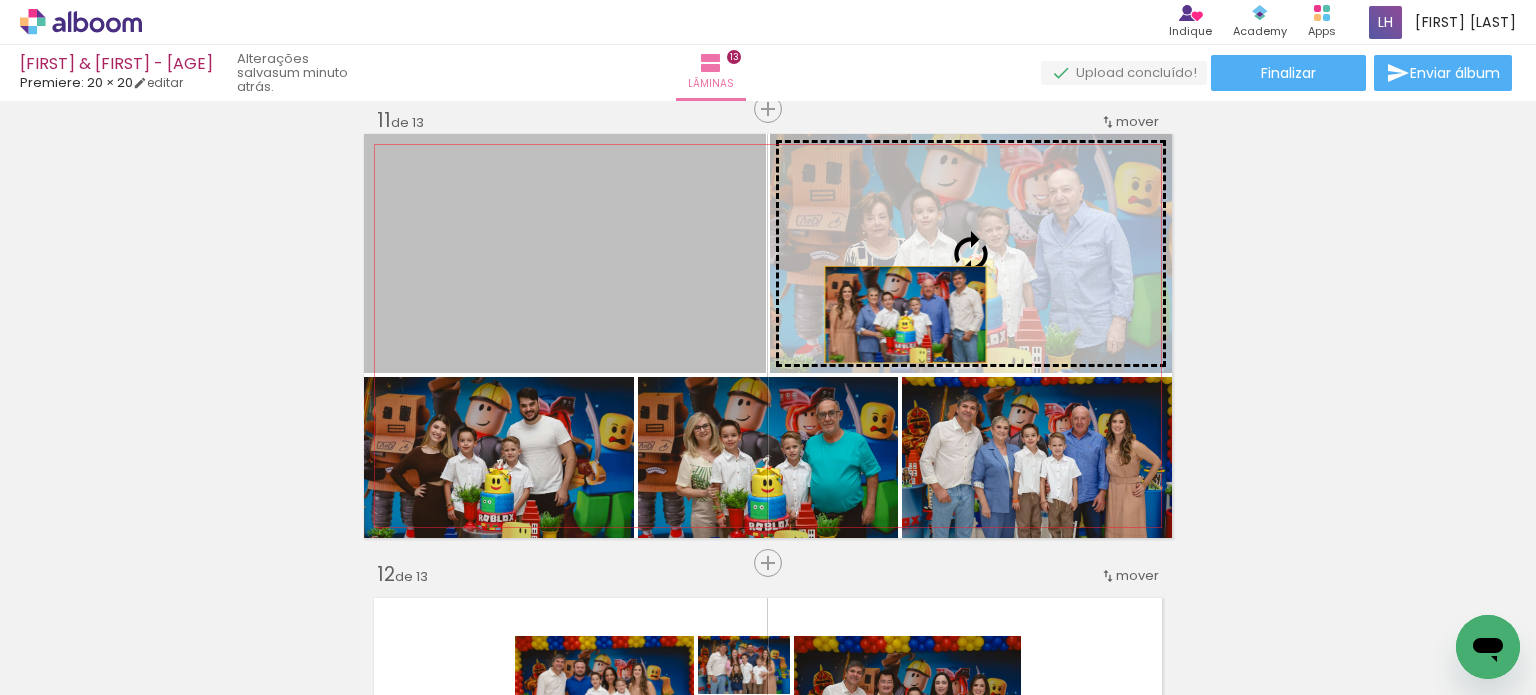 drag, startPoint x: 637, startPoint y: 337, endPoint x: 917, endPoint y: 312, distance: 281.11386 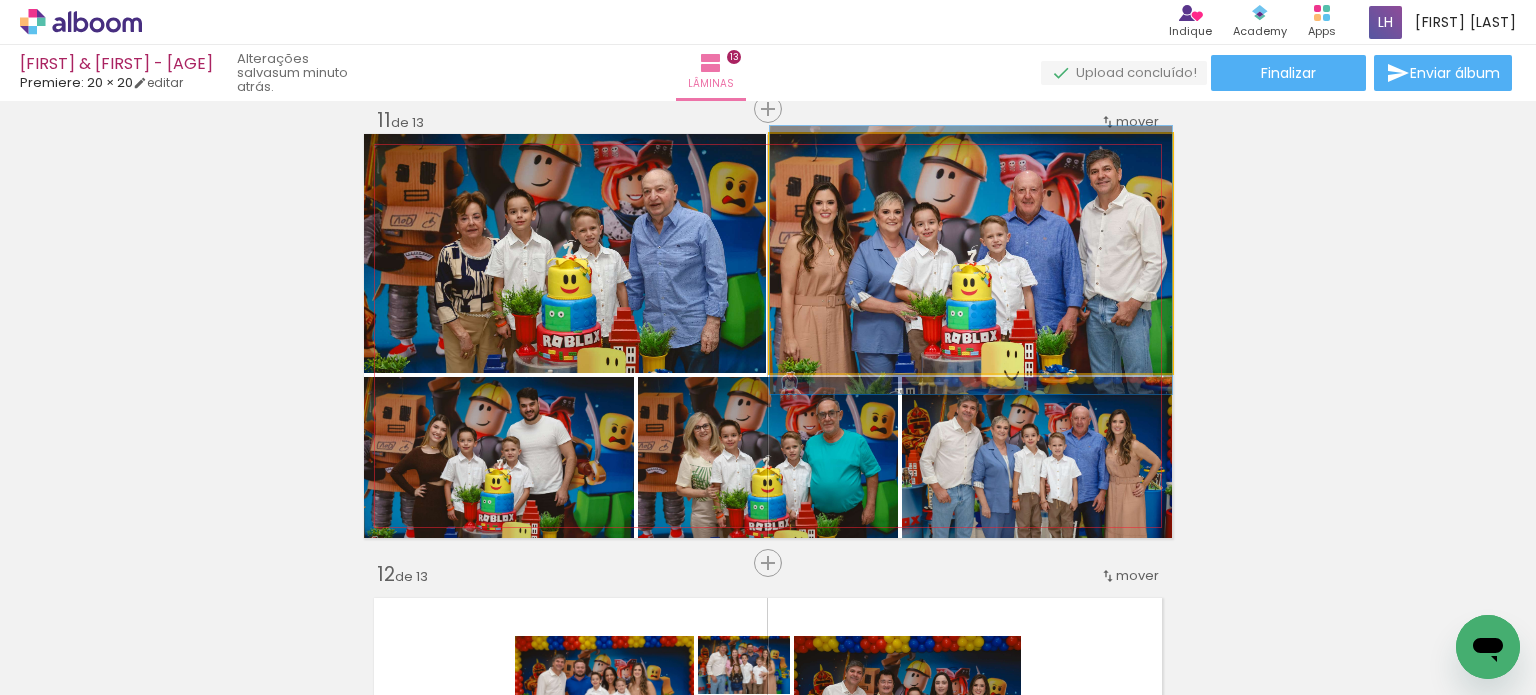 drag, startPoint x: 970, startPoint y: 327, endPoint x: 897, endPoint y: 334, distance: 73.33485 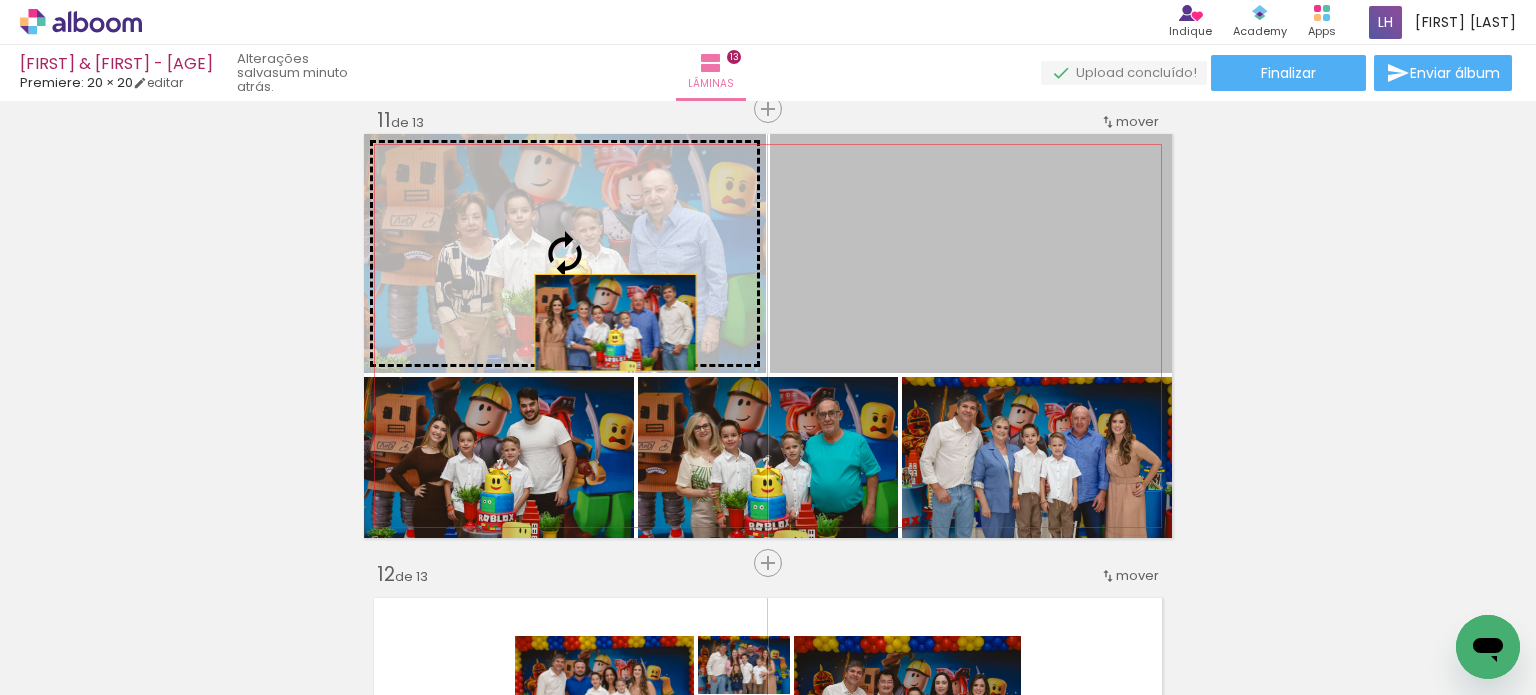 drag, startPoint x: 951, startPoint y: 333, endPoint x: 607, endPoint y: 321, distance: 344.20923 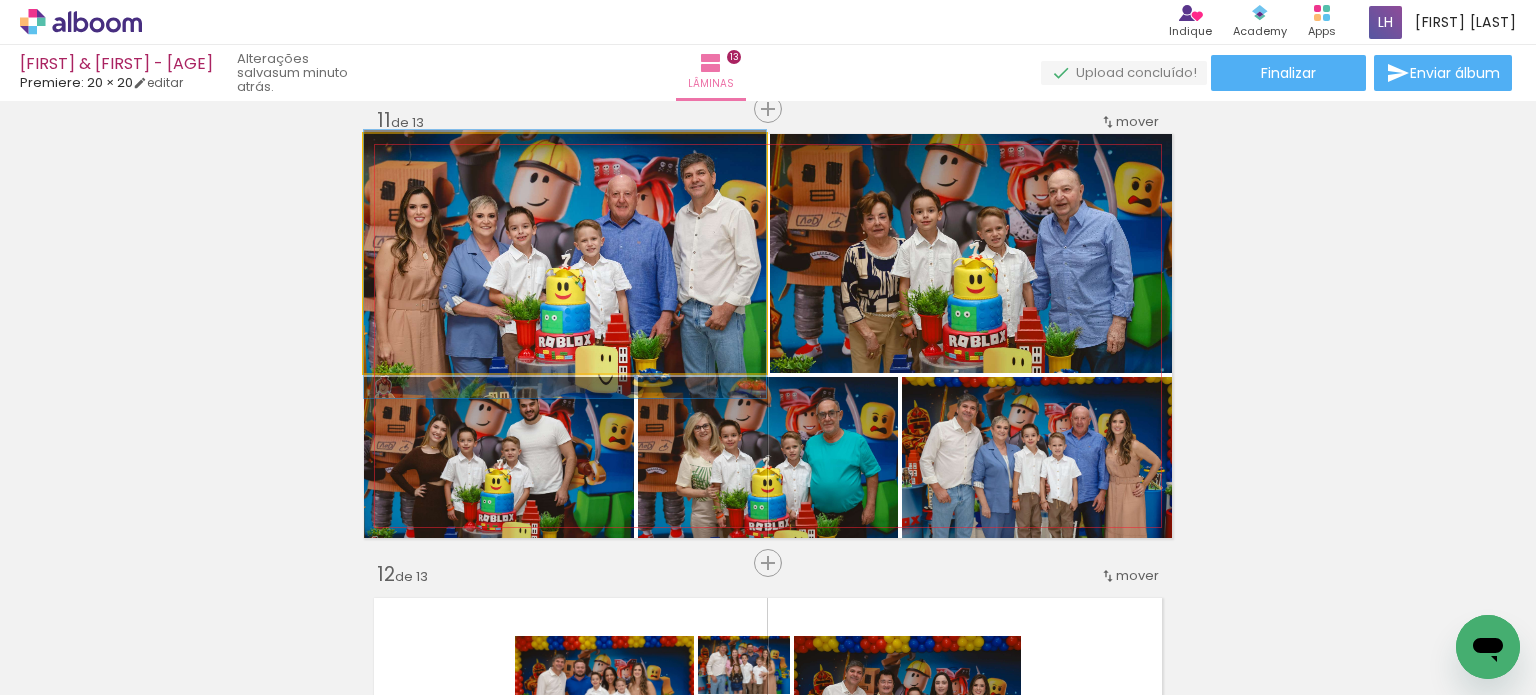drag, startPoint x: 616, startPoint y: 312, endPoint x: 607, endPoint y: 323, distance: 14.21267 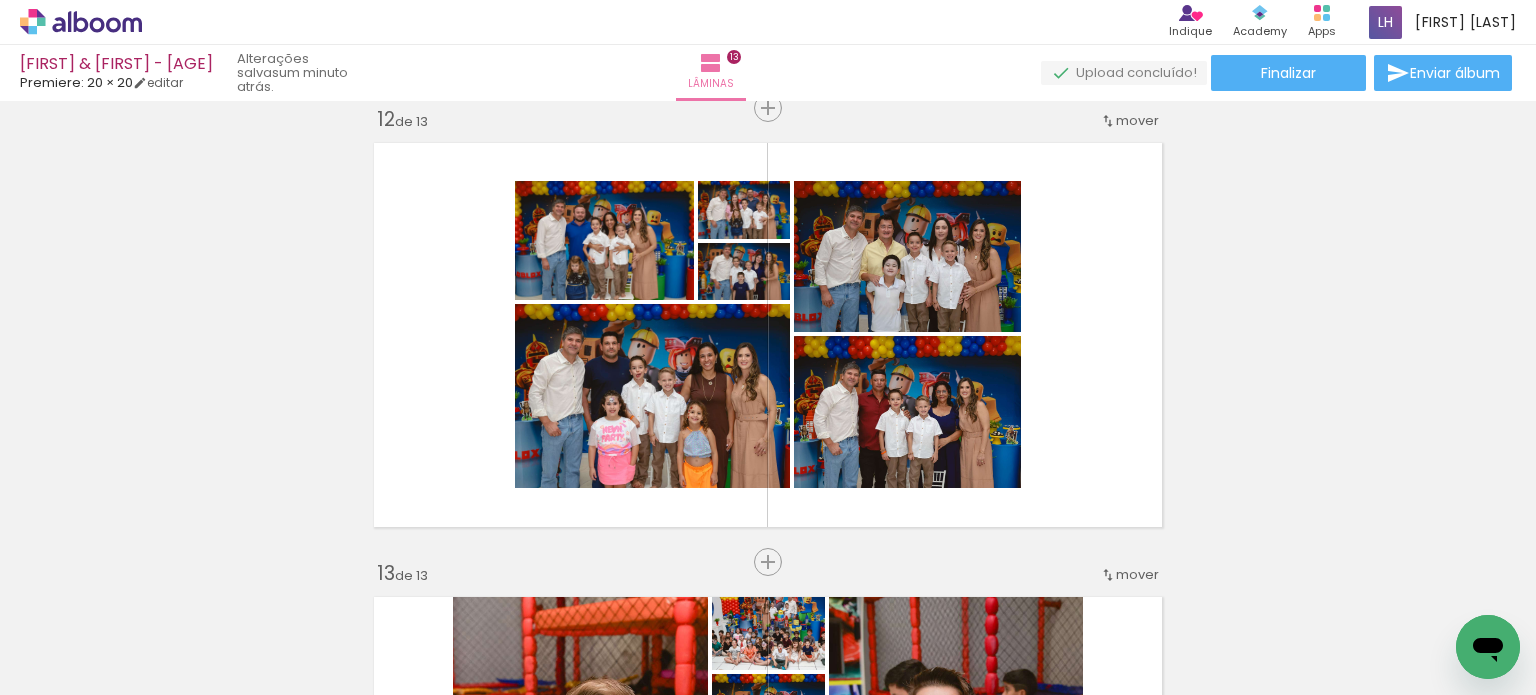 scroll, scrollTop: 5065, scrollLeft: 0, axis: vertical 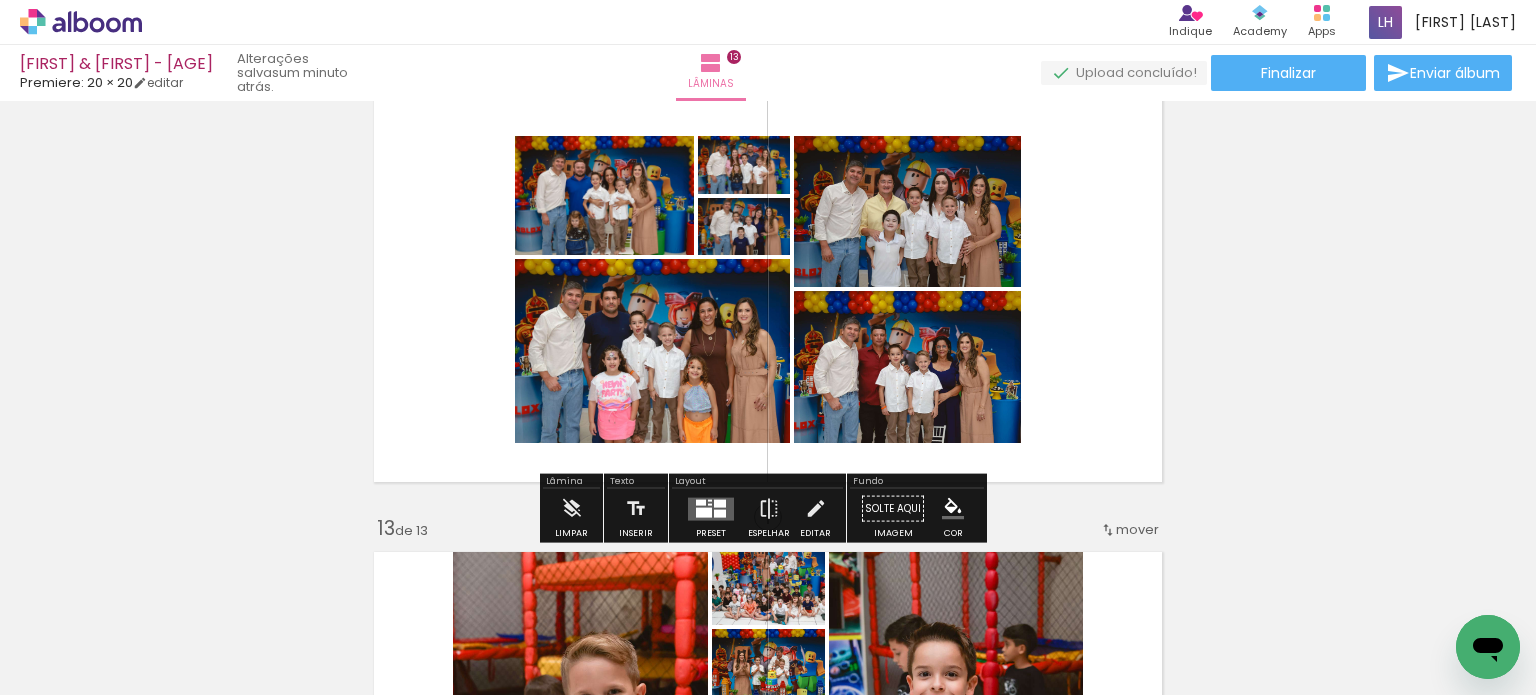 drag, startPoint x: 704, startPoint y: 511, endPoint x: 792, endPoint y: 483, distance: 92.34717 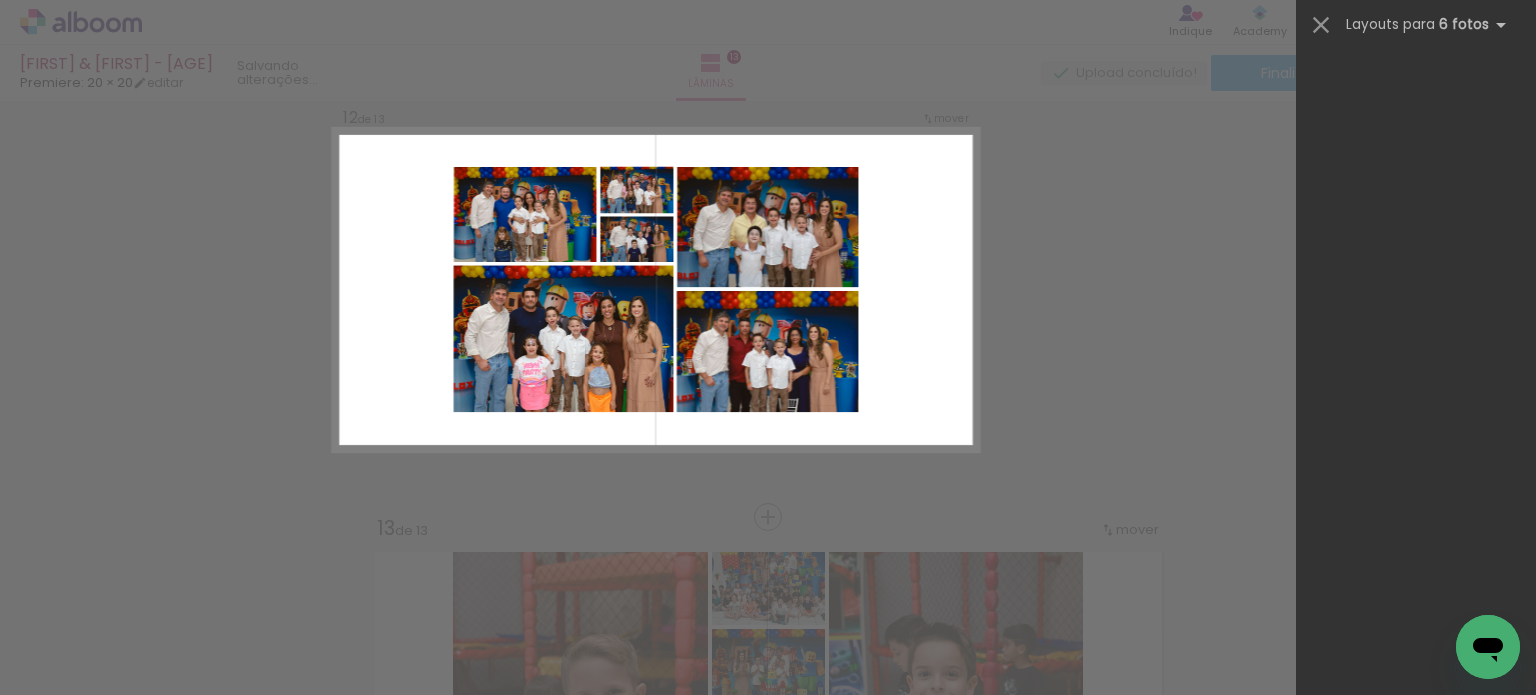 scroll, scrollTop: 0, scrollLeft: 0, axis: both 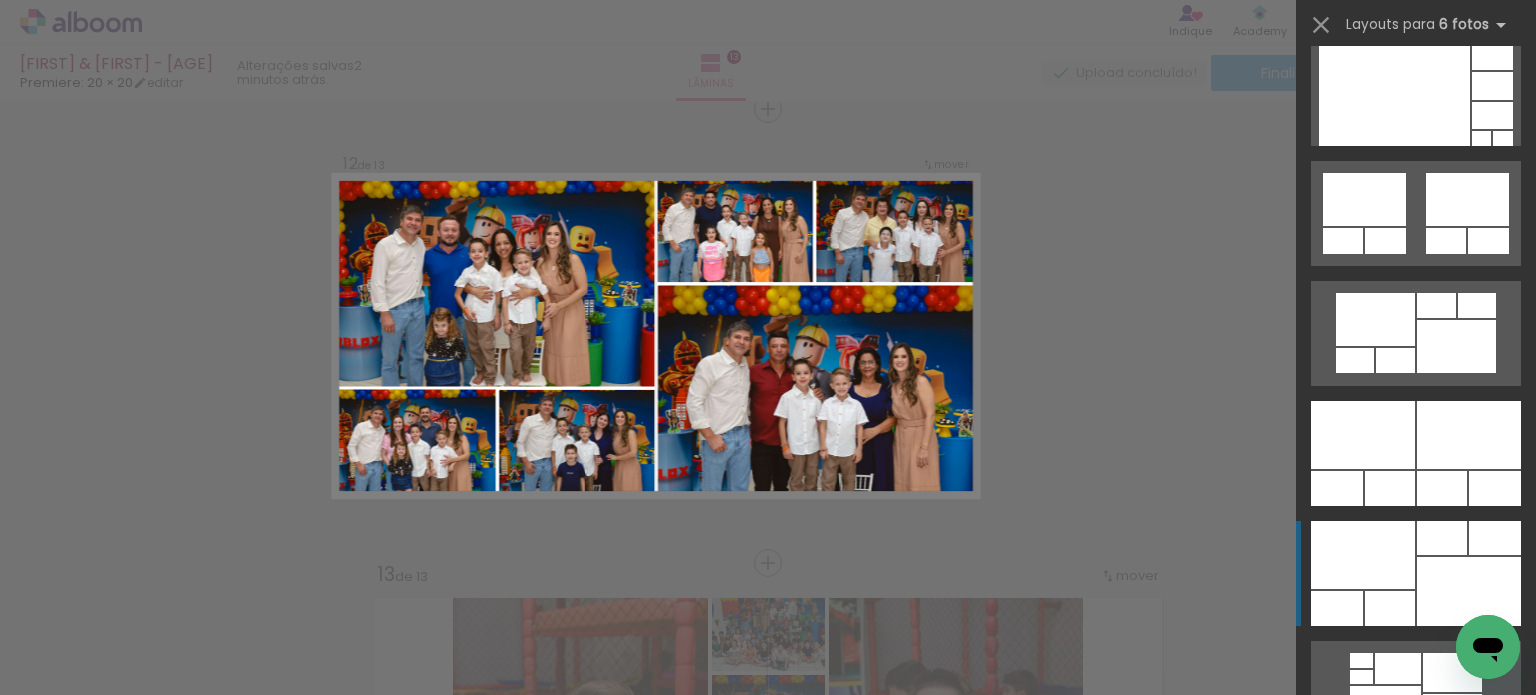 click at bounding box center (1490, -616) 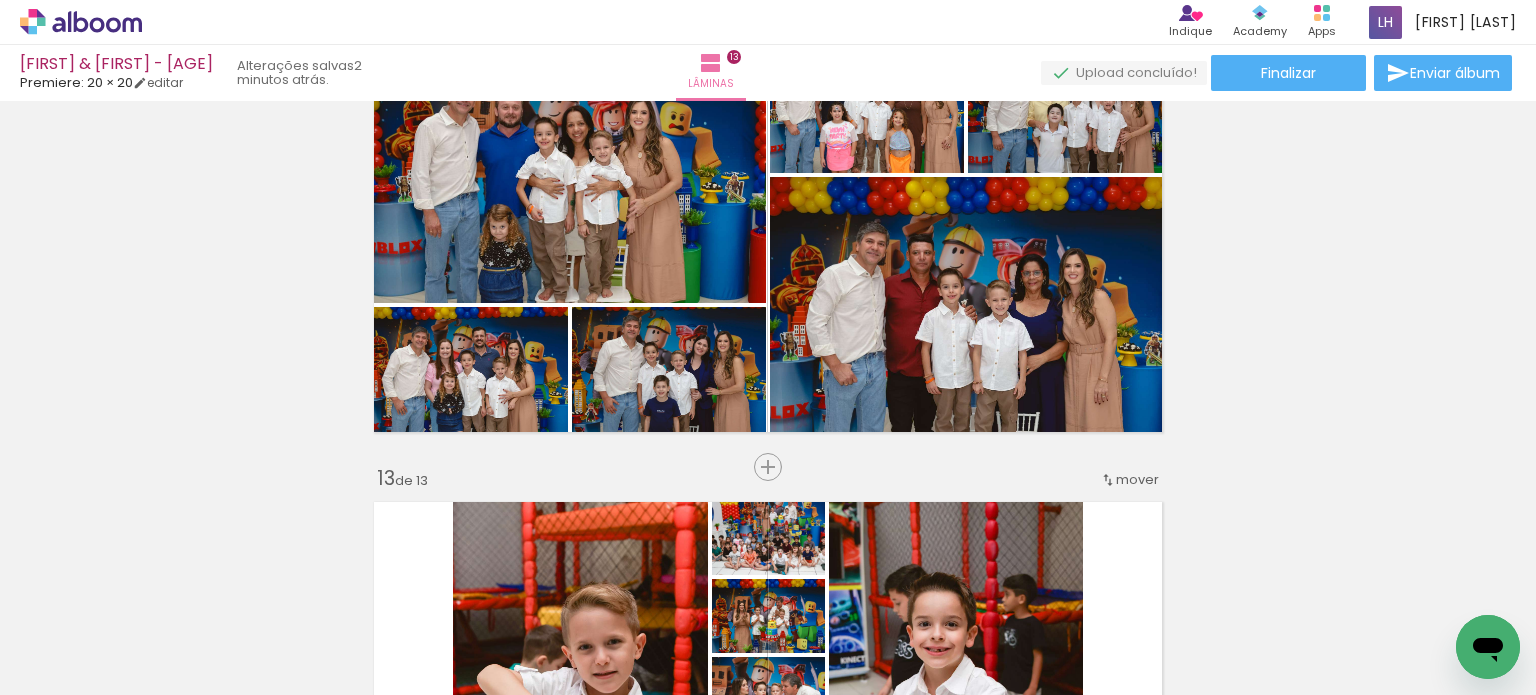 scroll, scrollTop: 5419, scrollLeft: 0, axis: vertical 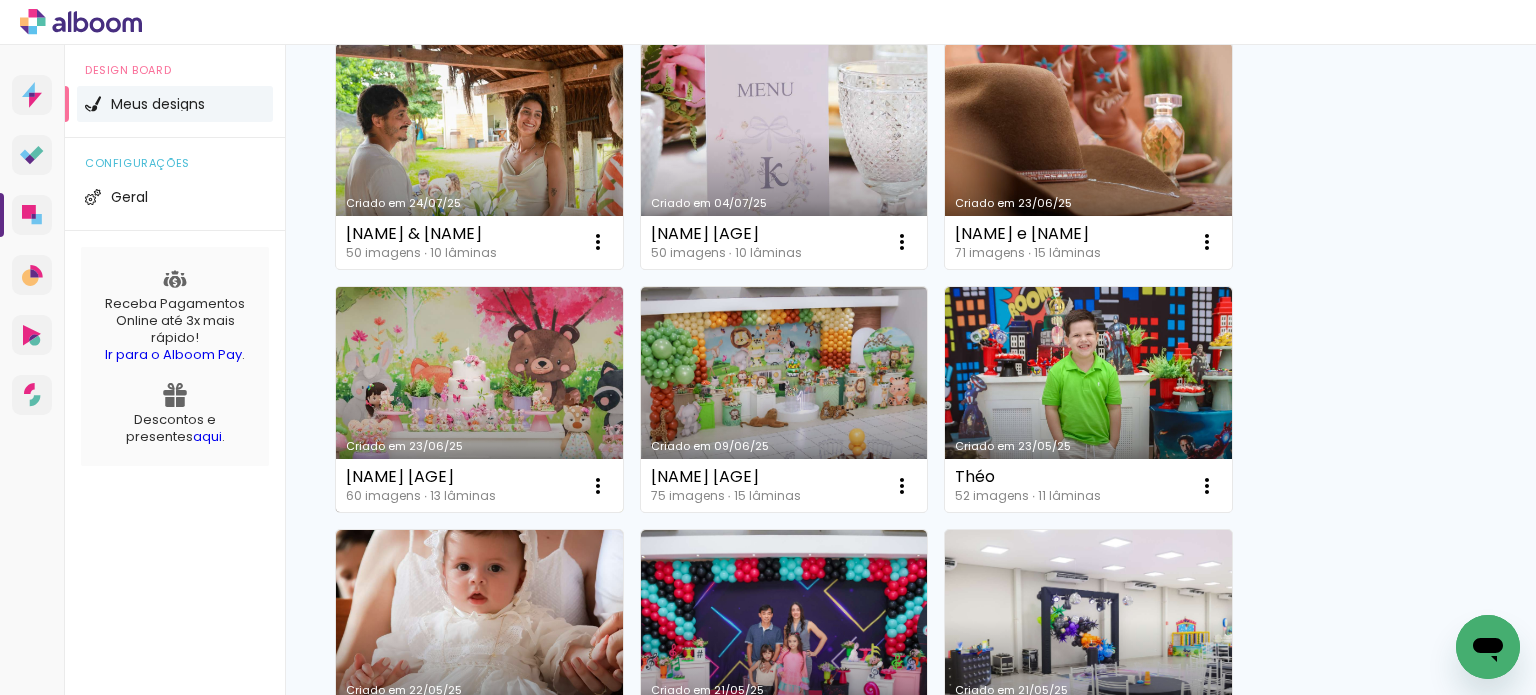 click on "Criado em 23/06/25" at bounding box center (479, 400) 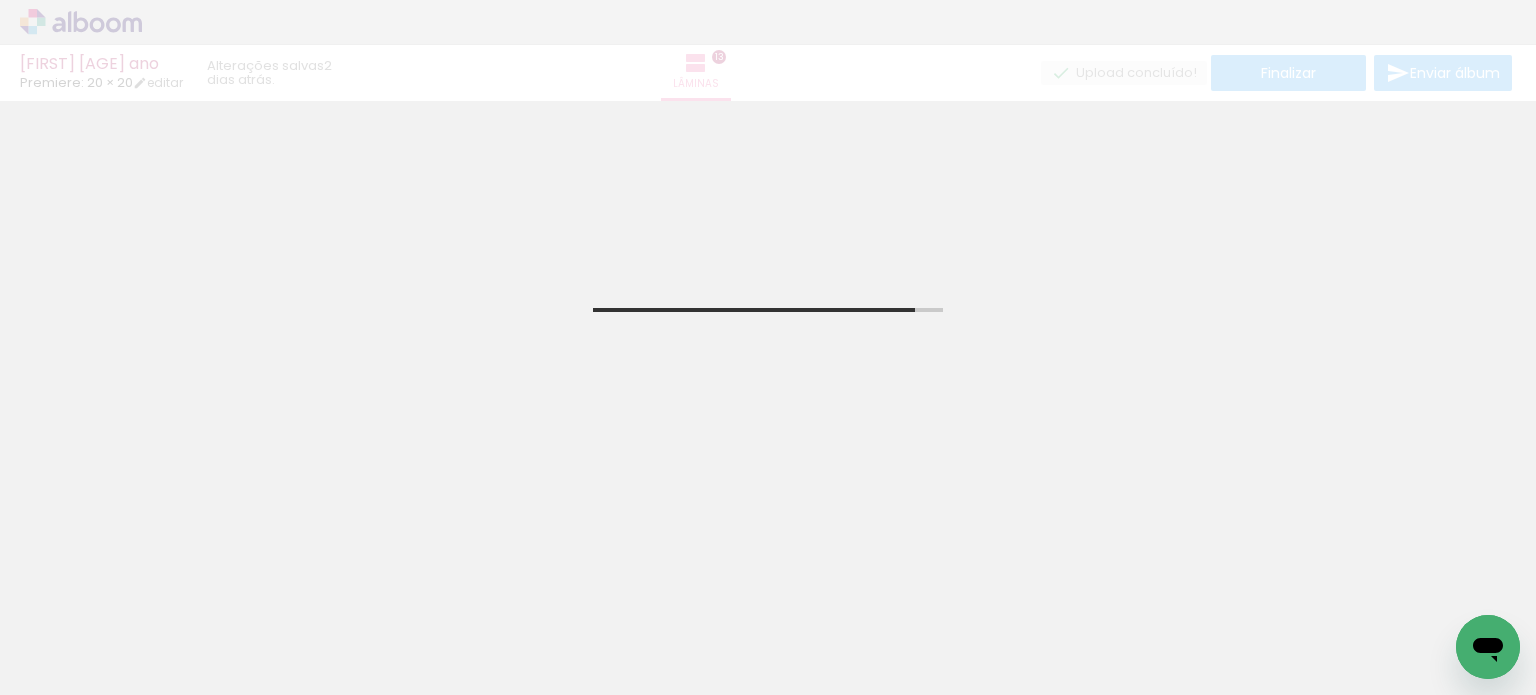 scroll, scrollTop: 0, scrollLeft: 0, axis: both 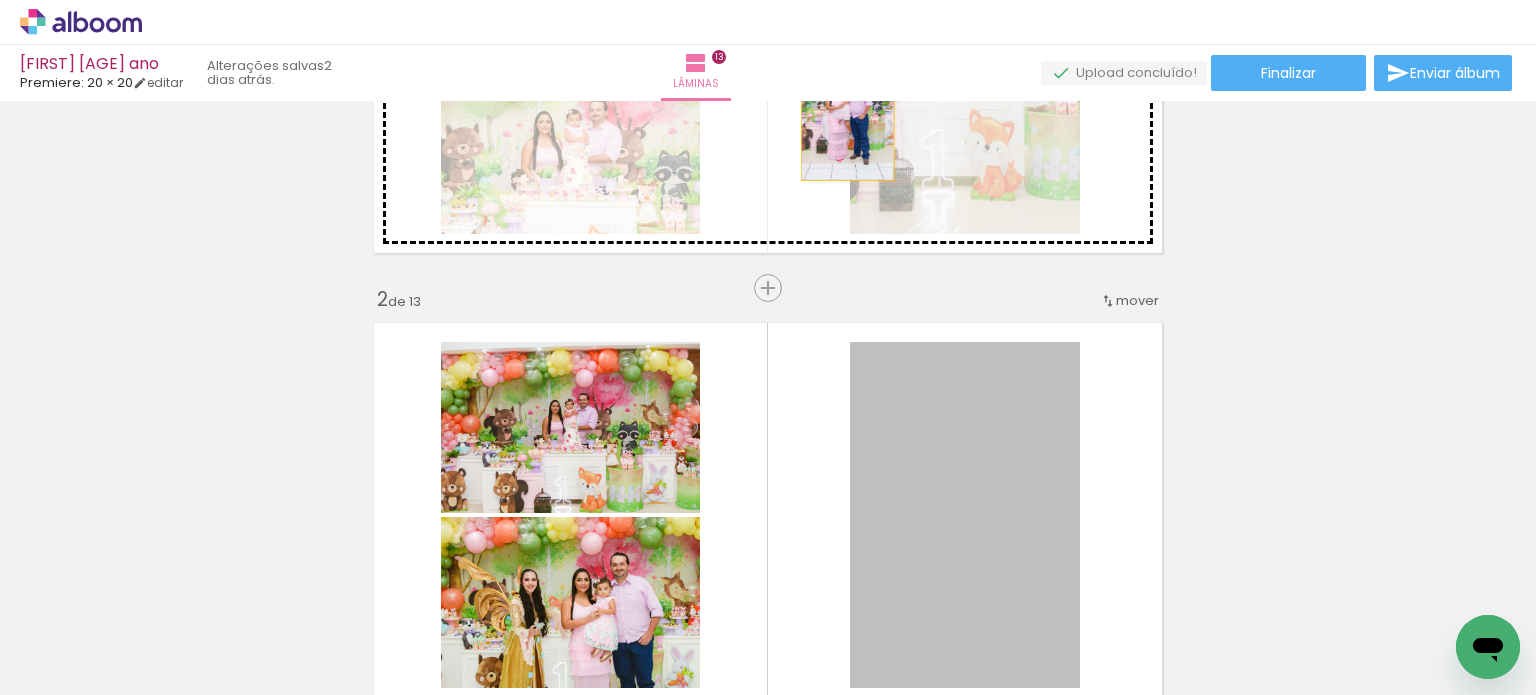 drag, startPoint x: 932, startPoint y: 470, endPoint x: 840, endPoint y: 111, distance: 370.60086 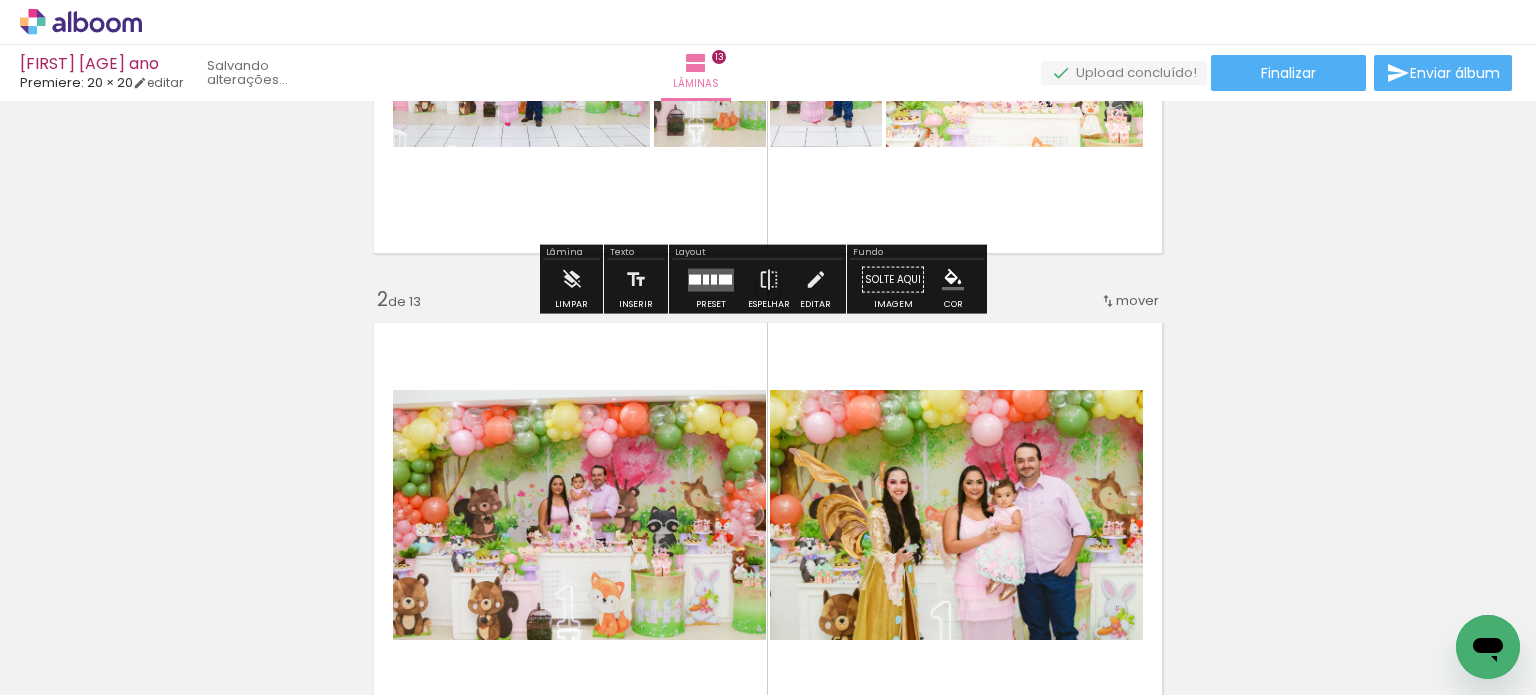 click at bounding box center (711, 279) 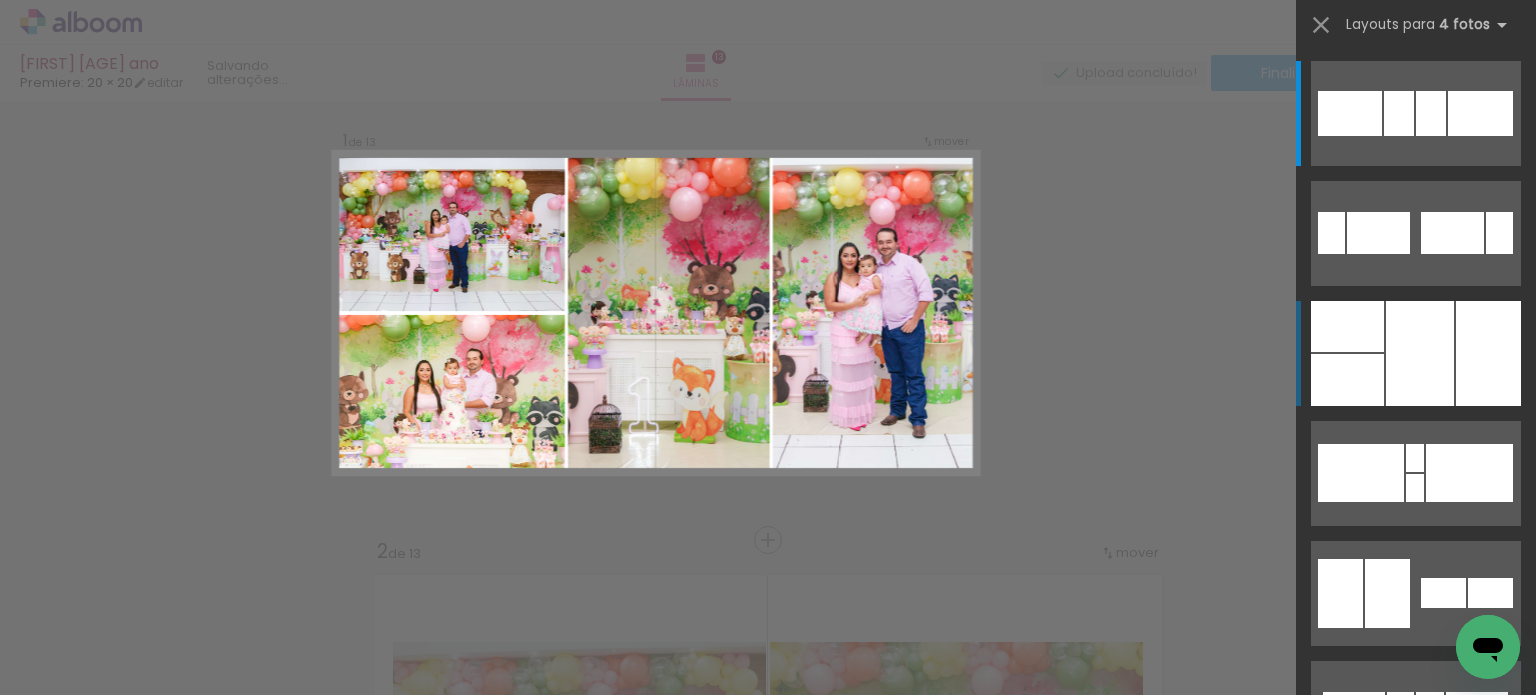 scroll, scrollTop: 25, scrollLeft: 0, axis: vertical 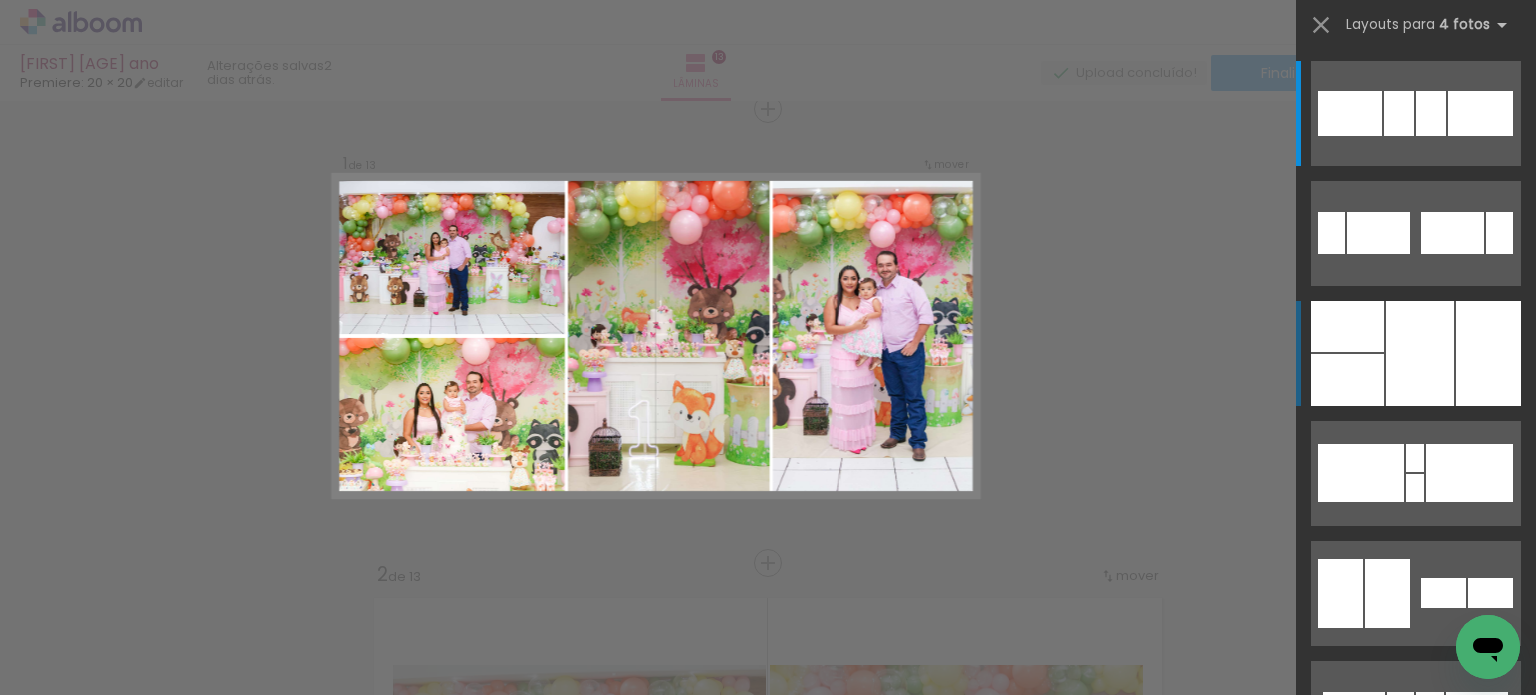 click at bounding box center [1420, 353] 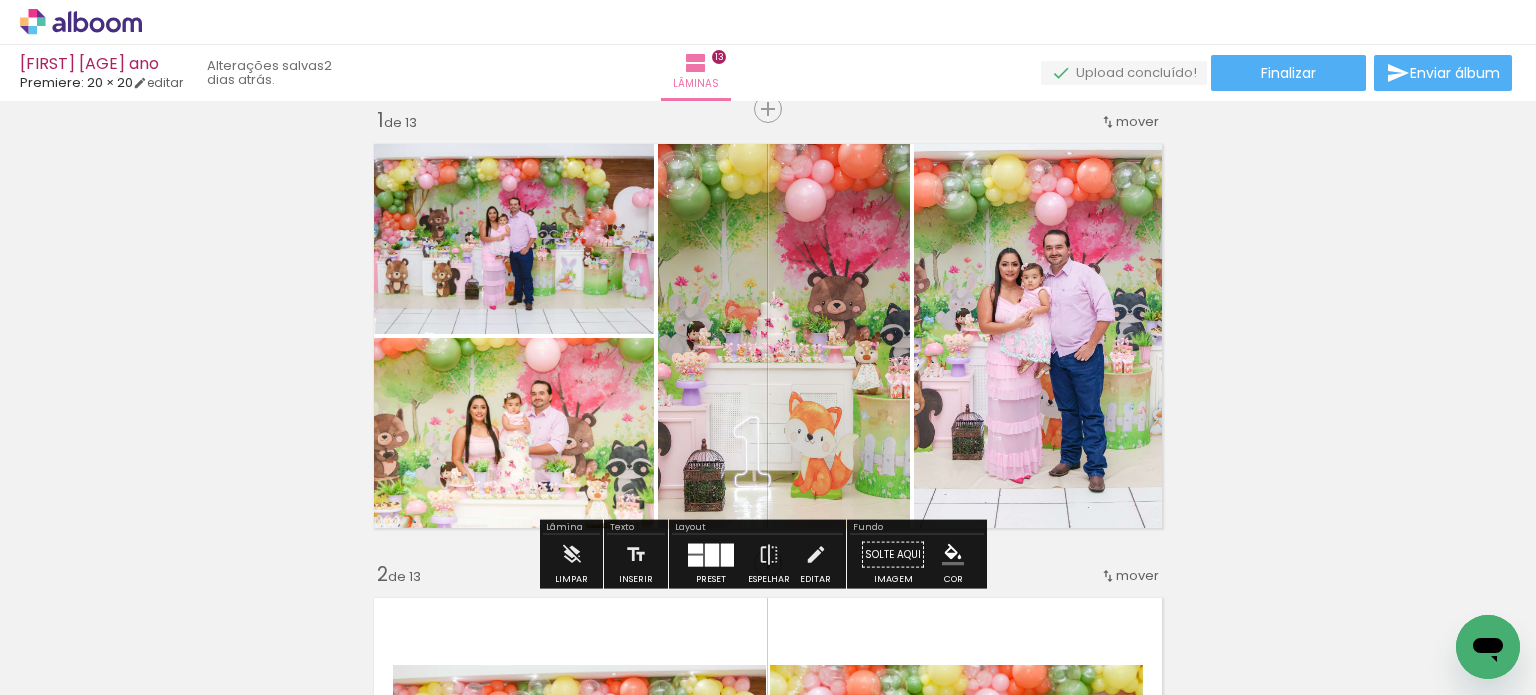 drag, startPoint x: 694, startPoint y: 555, endPoint x: 709, endPoint y: 550, distance: 15.811388 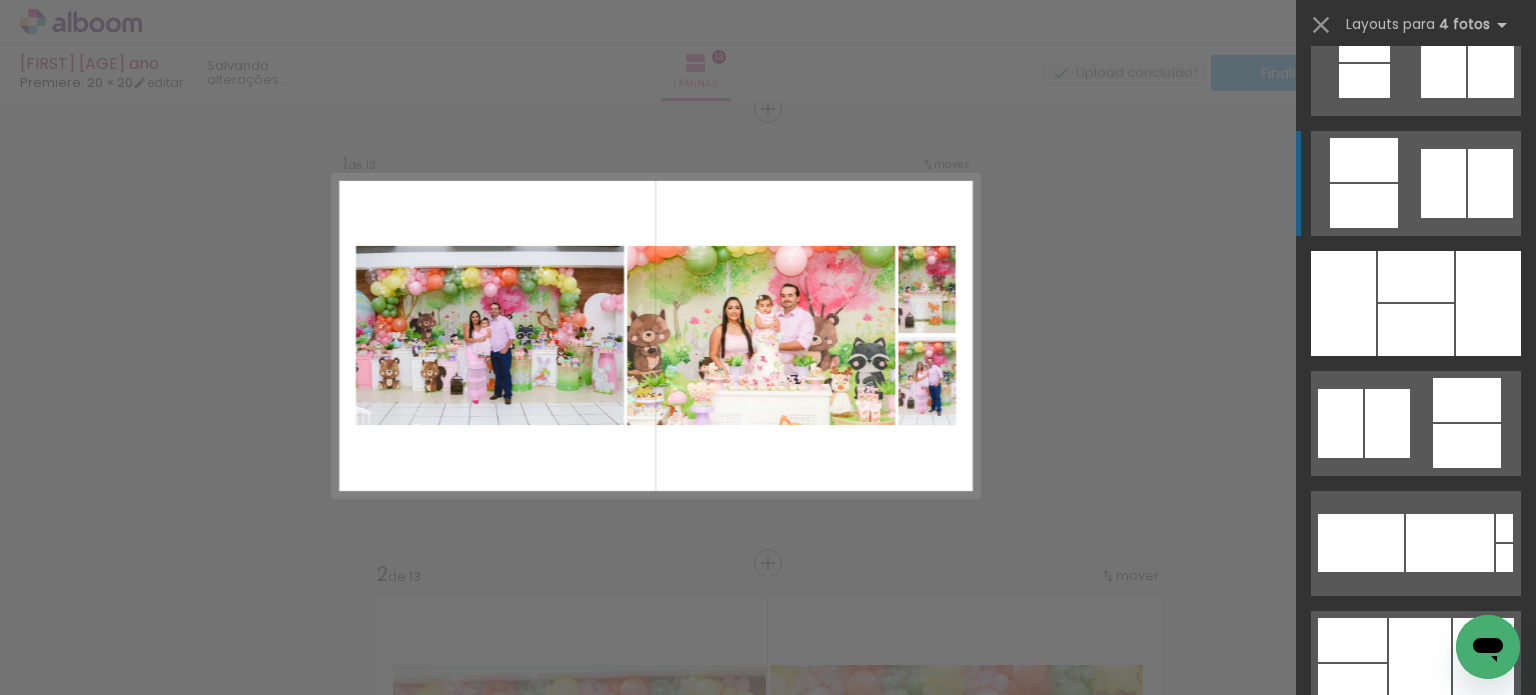 scroll, scrollTop: 2540, scrollLeft: 0, axis: vertical 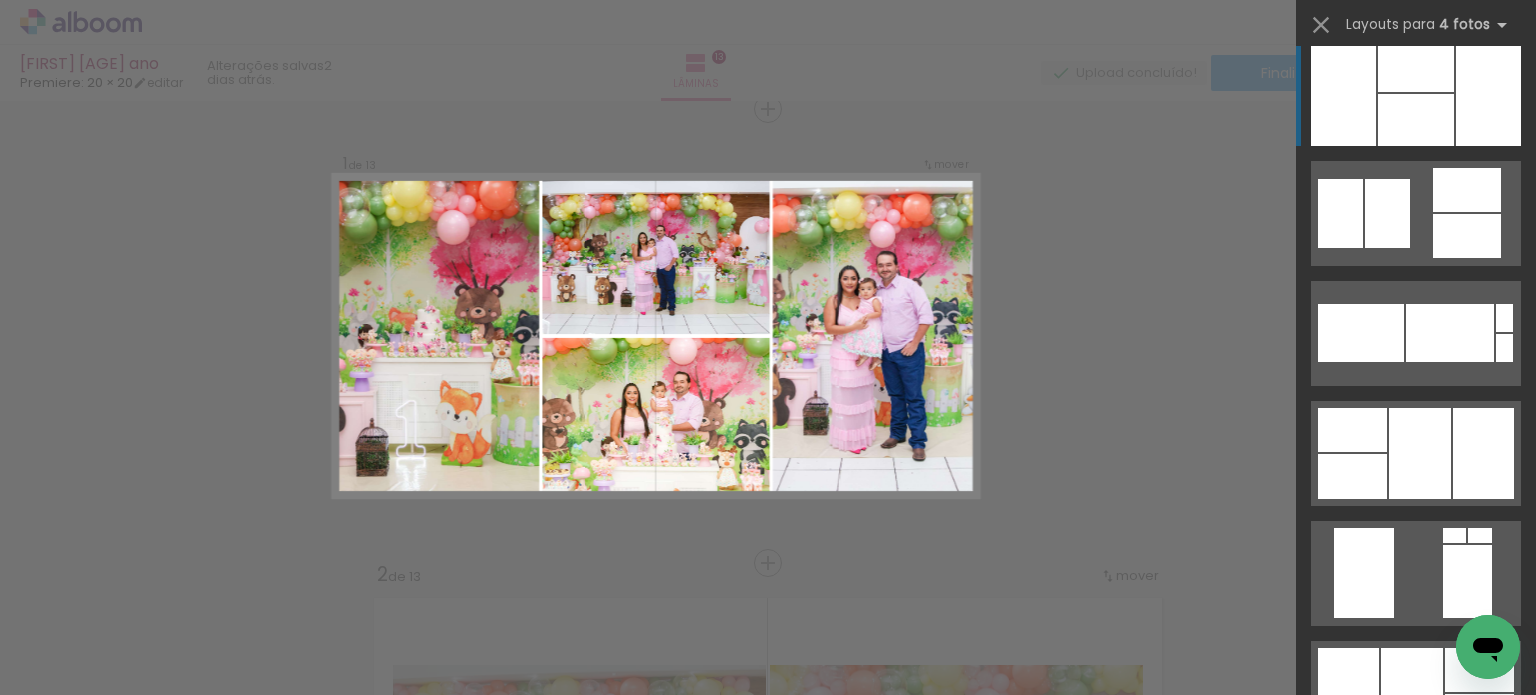 click at bounding box center (1416, 453) 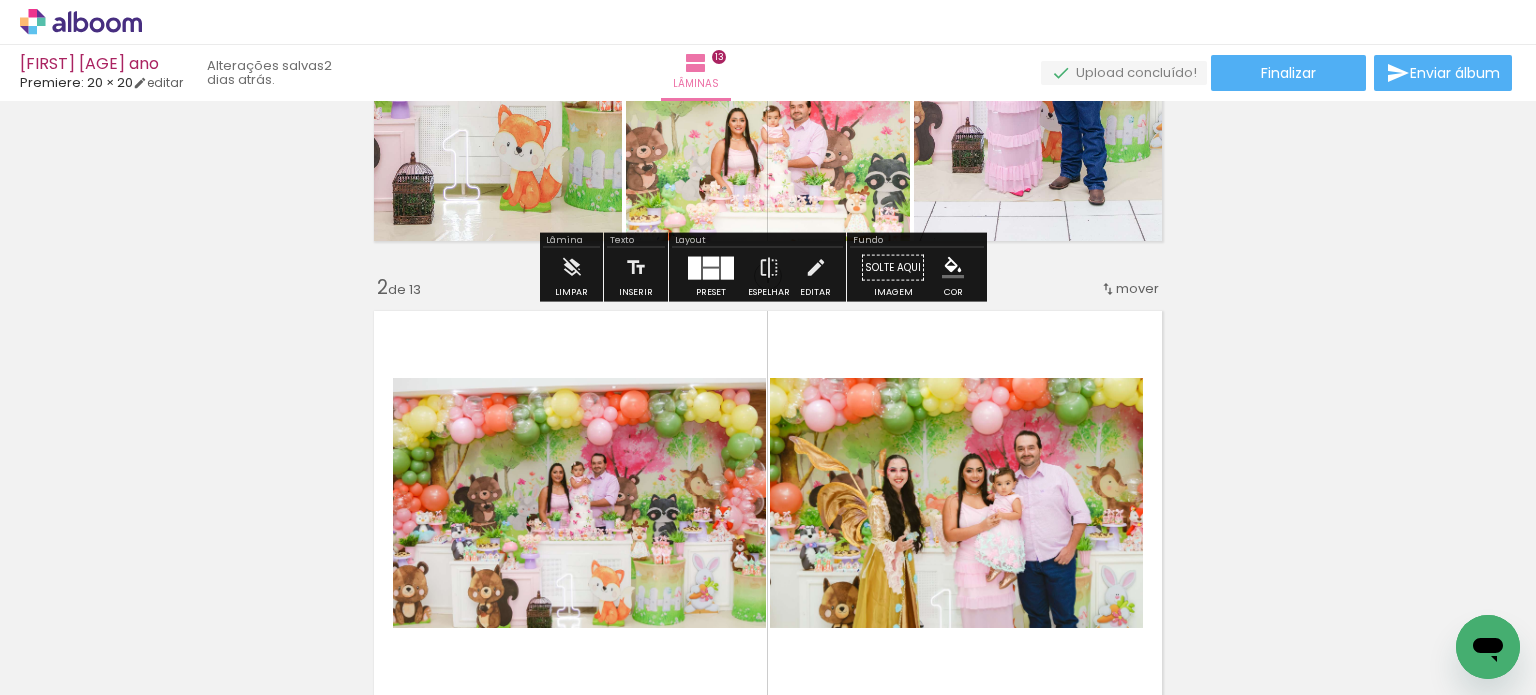 scroll, scrollTop: 325, scrollLeft: 0, axis: vertical 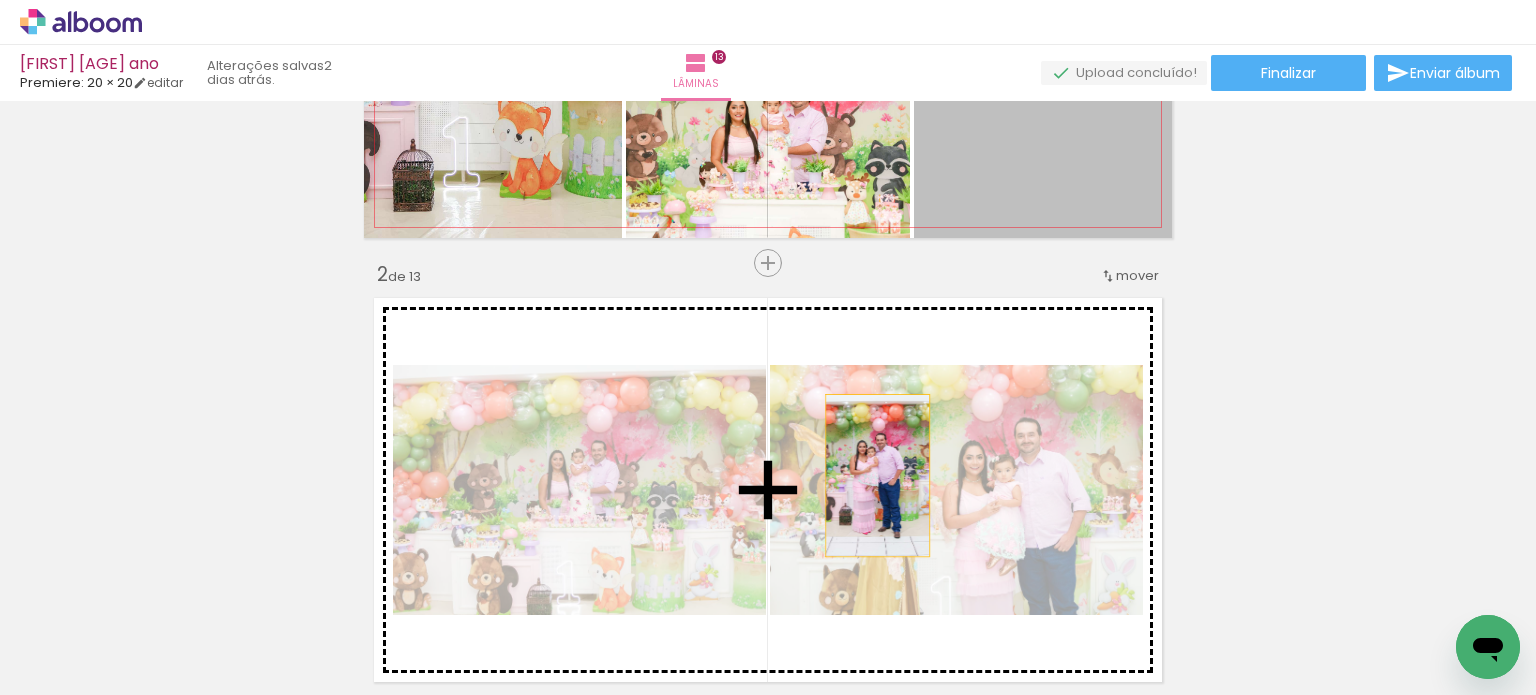 drag, startPoint x: 1034, startPoint y: 143, endPoint x: 867, endPoint y: 479, distance: 375.2133 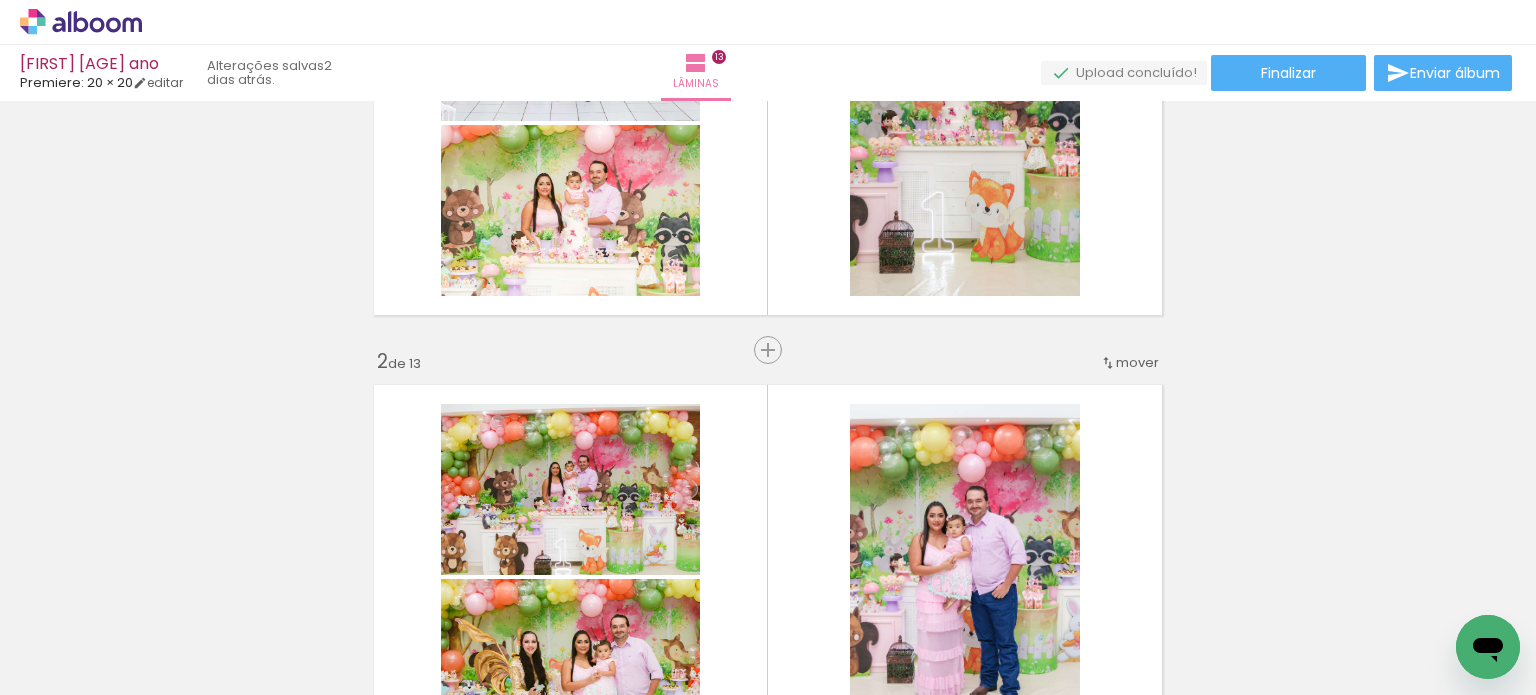 scroll, scrollTop: 225, scrollLeft: 0, axis: vertical 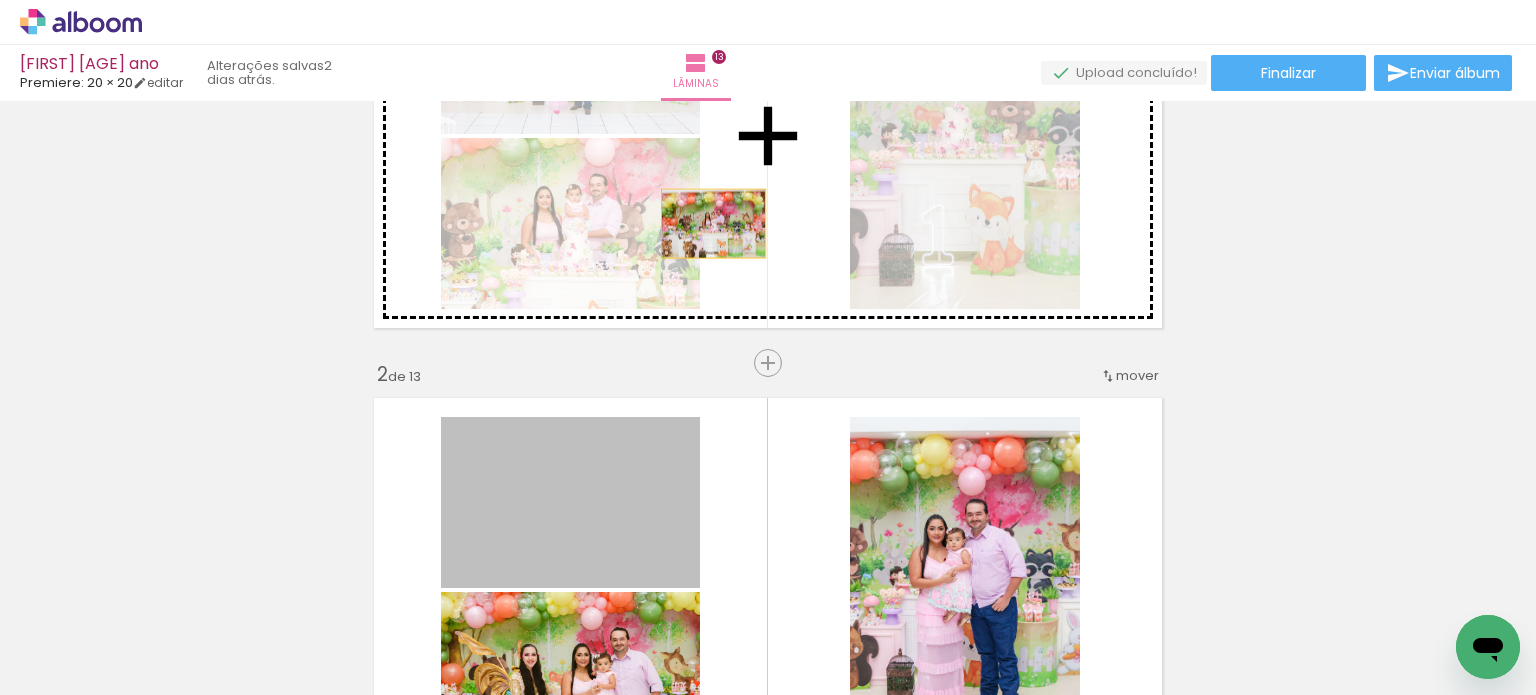 drag, startPoint x: 580, startPoint y: 533, endPoint x: 706, endPoint y: 223, distance: 334.62814 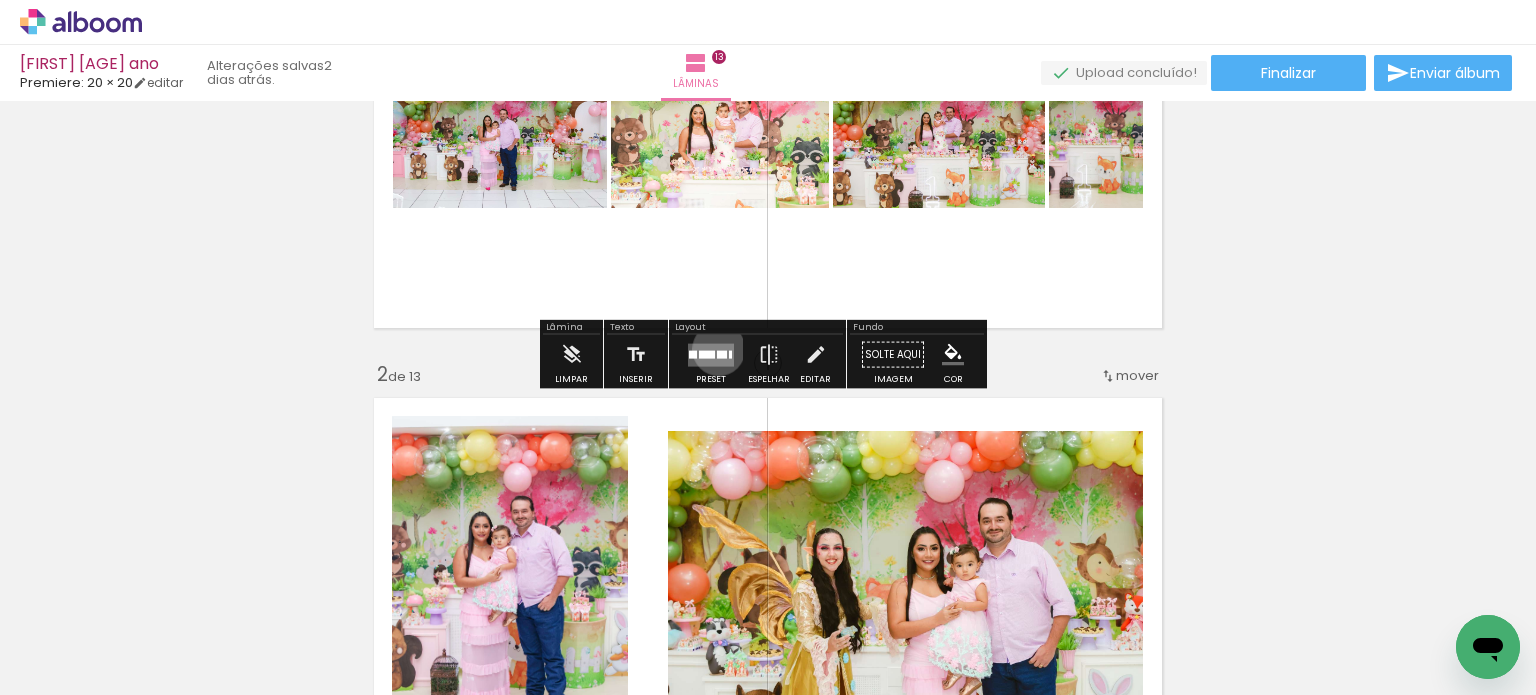 click at bounding box center [711, 354] 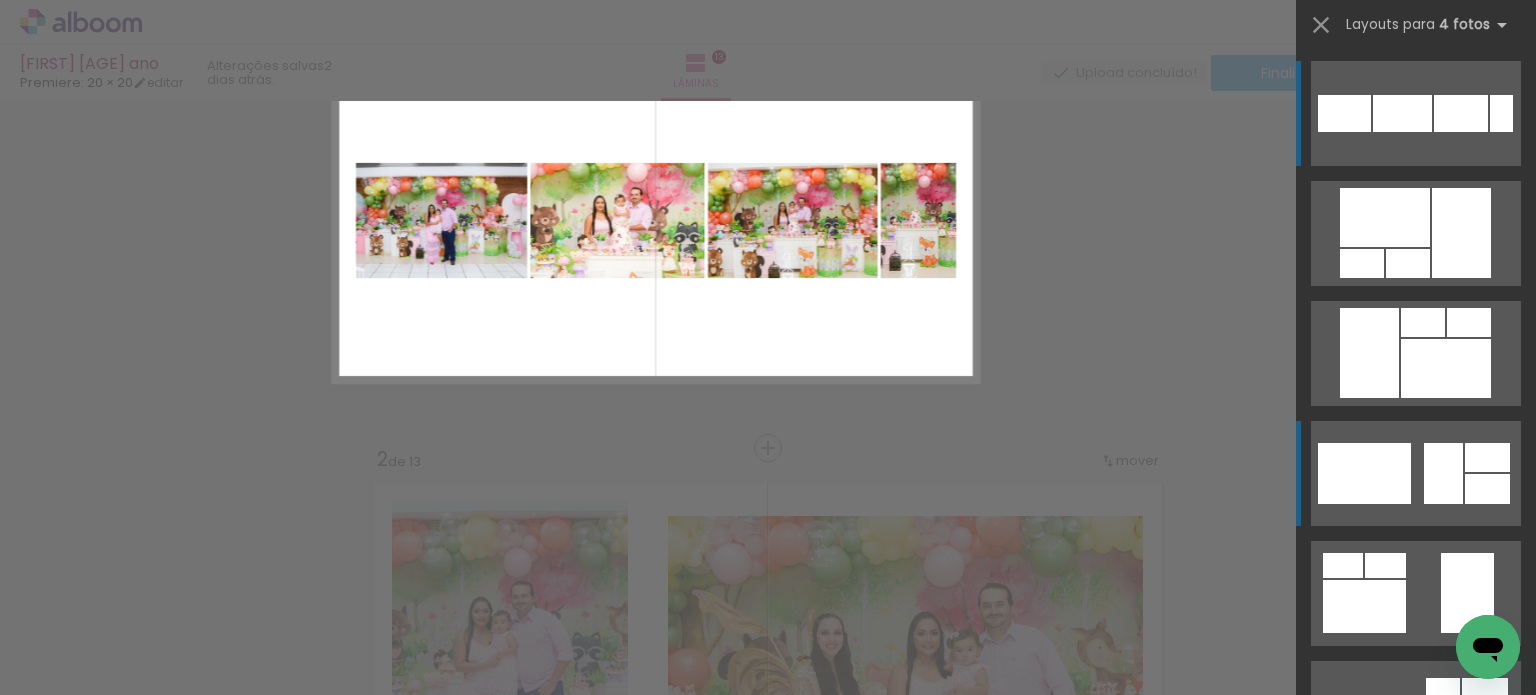 scroll, scrollTop: 25, scrollLeft: 0, axis: vertical 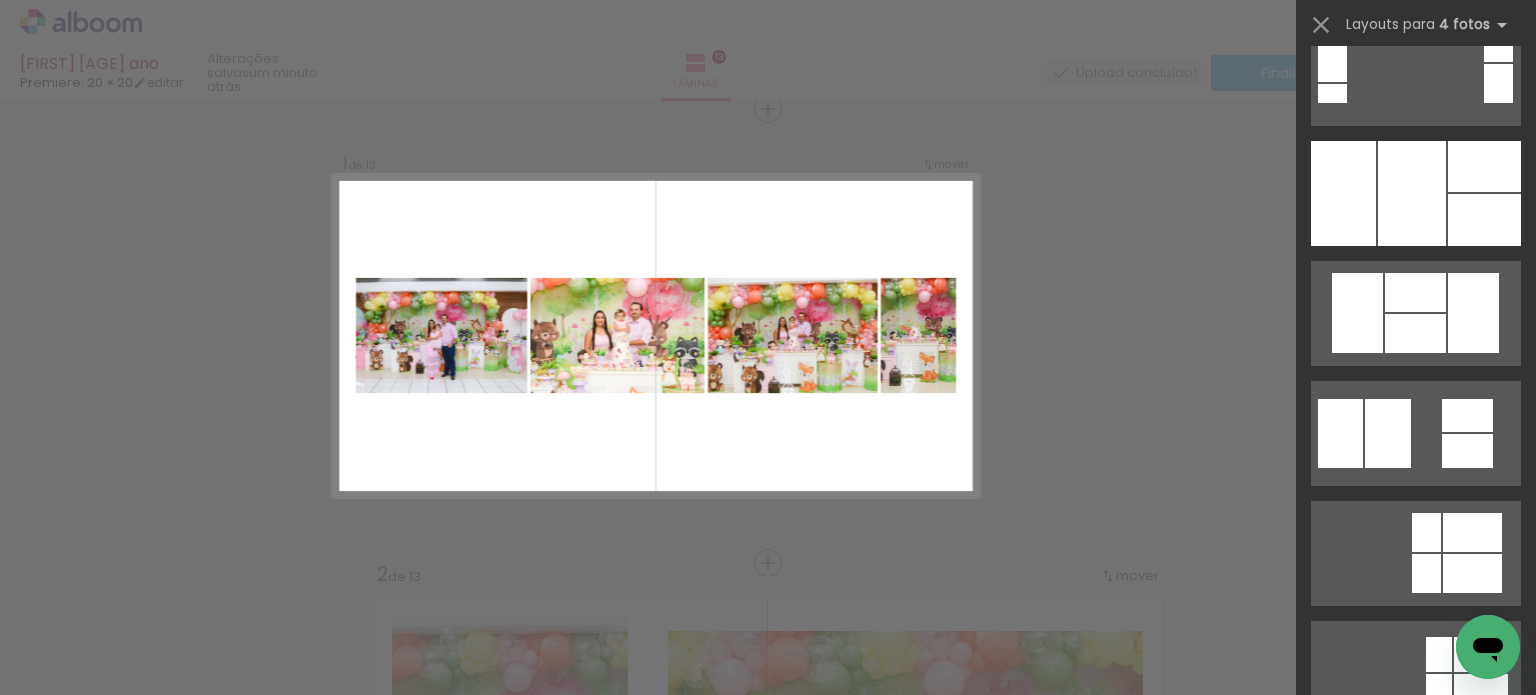click on "Confirmar Cancelar" at bounding box center (768, 3278) 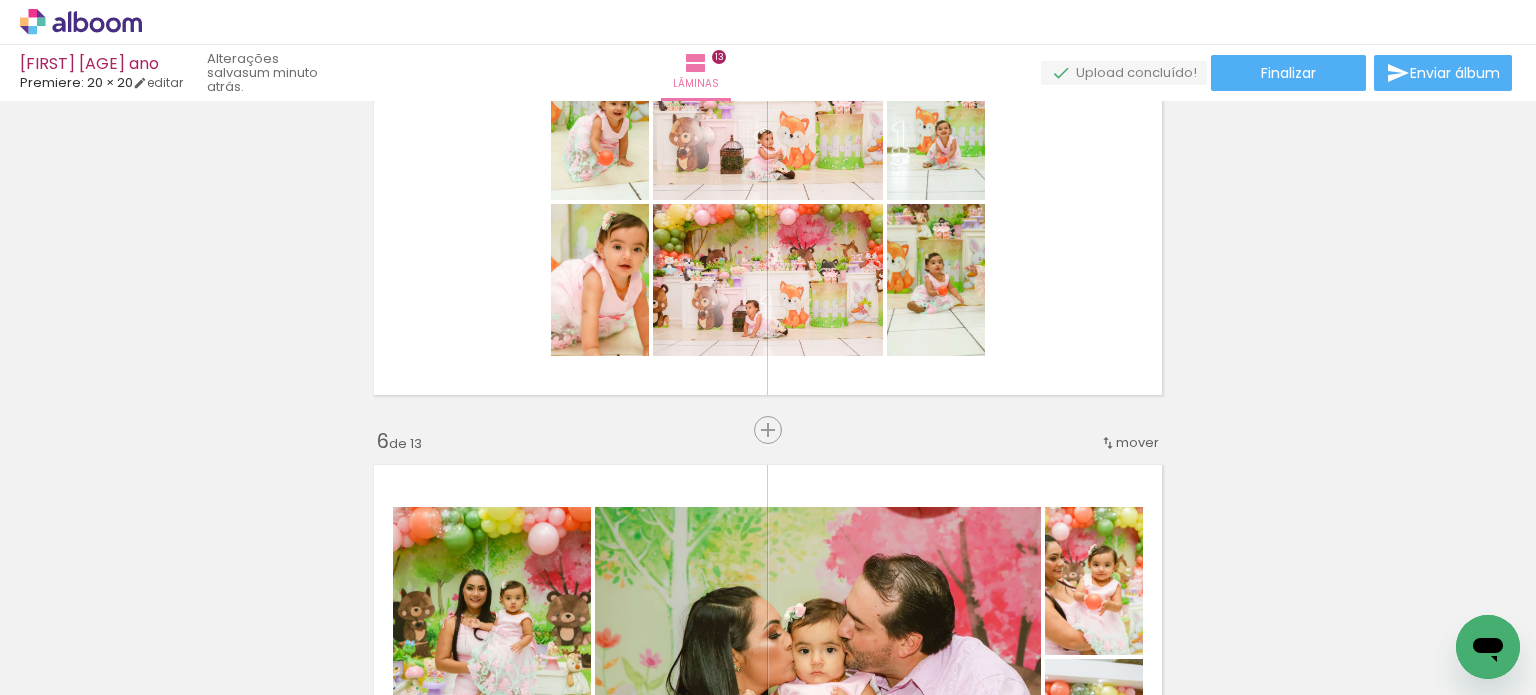 scroll, scrollTop: 1925, scrollLeft: 0, axis: vertical 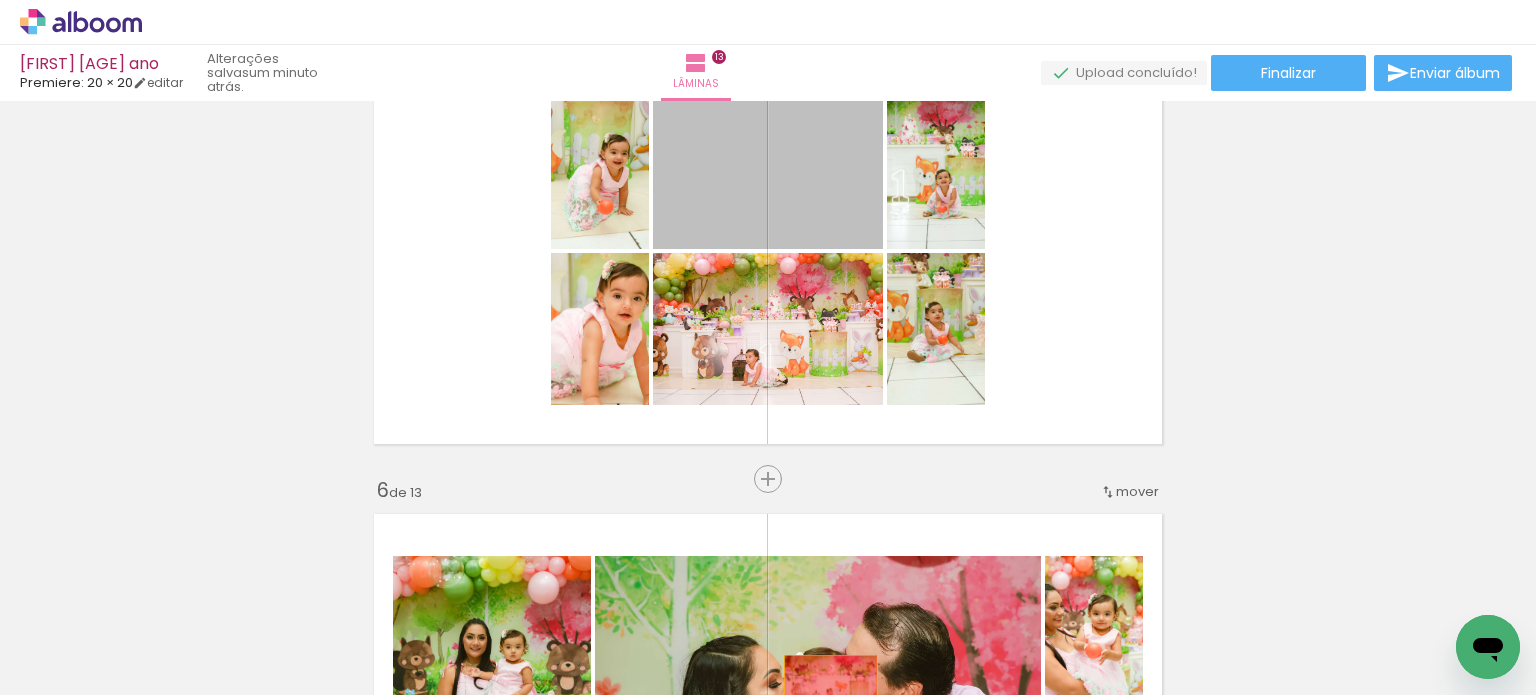 drag, startPoint x: 800, startPoint y: 193, endPoint x: 828, endPoint y: 666, distance: 473.82803 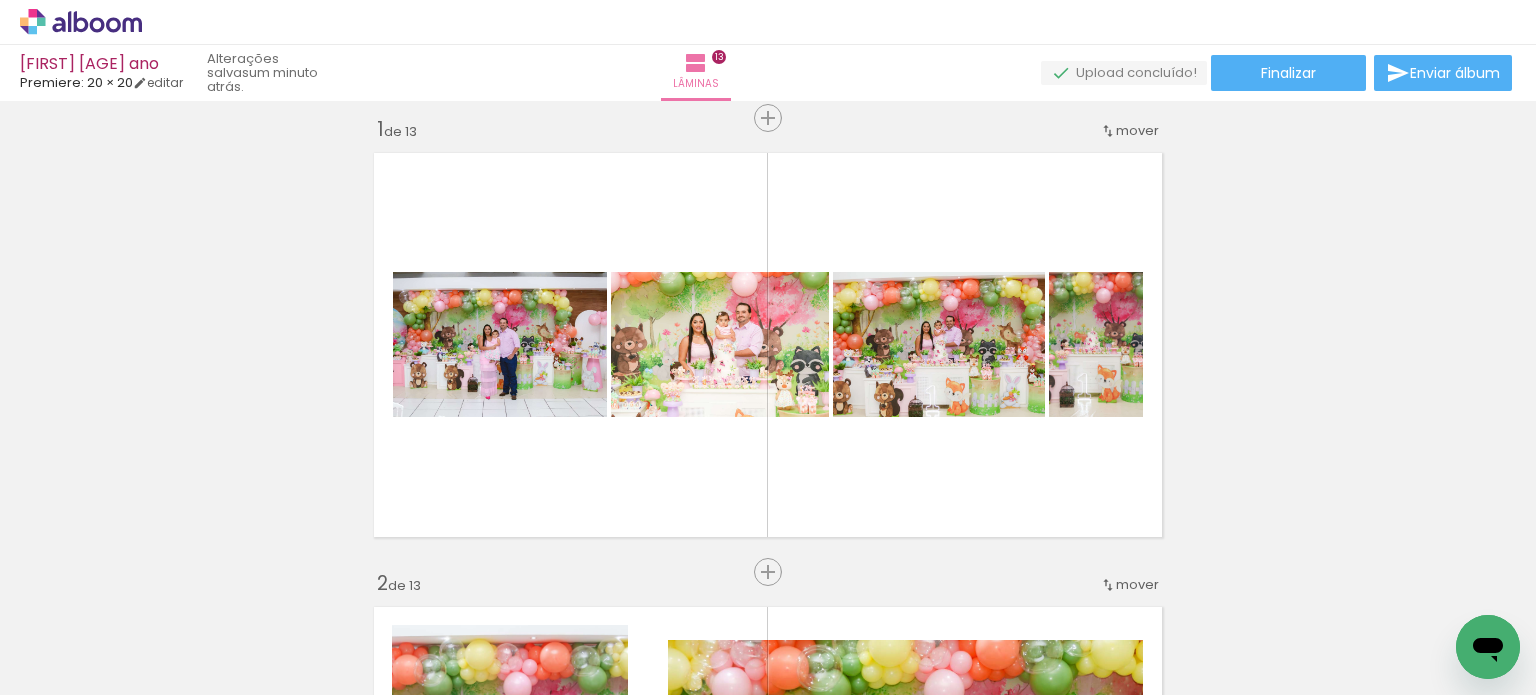 scroll, scrollTop: 0, scrollLeft: 0, axis: both 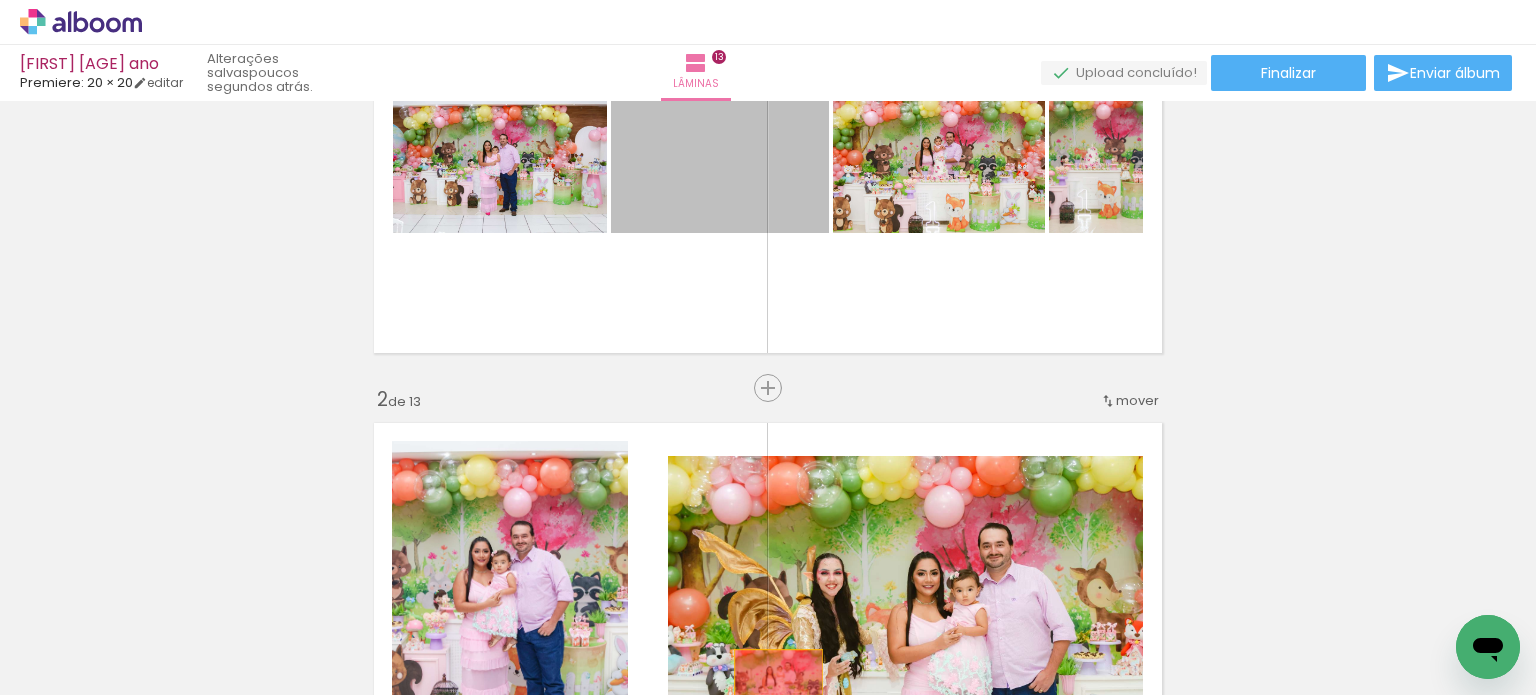 drag, startPoint x: 810, startPoint y: 191, endPoint x: 767, endPoint y: 659, distance: 469.97128 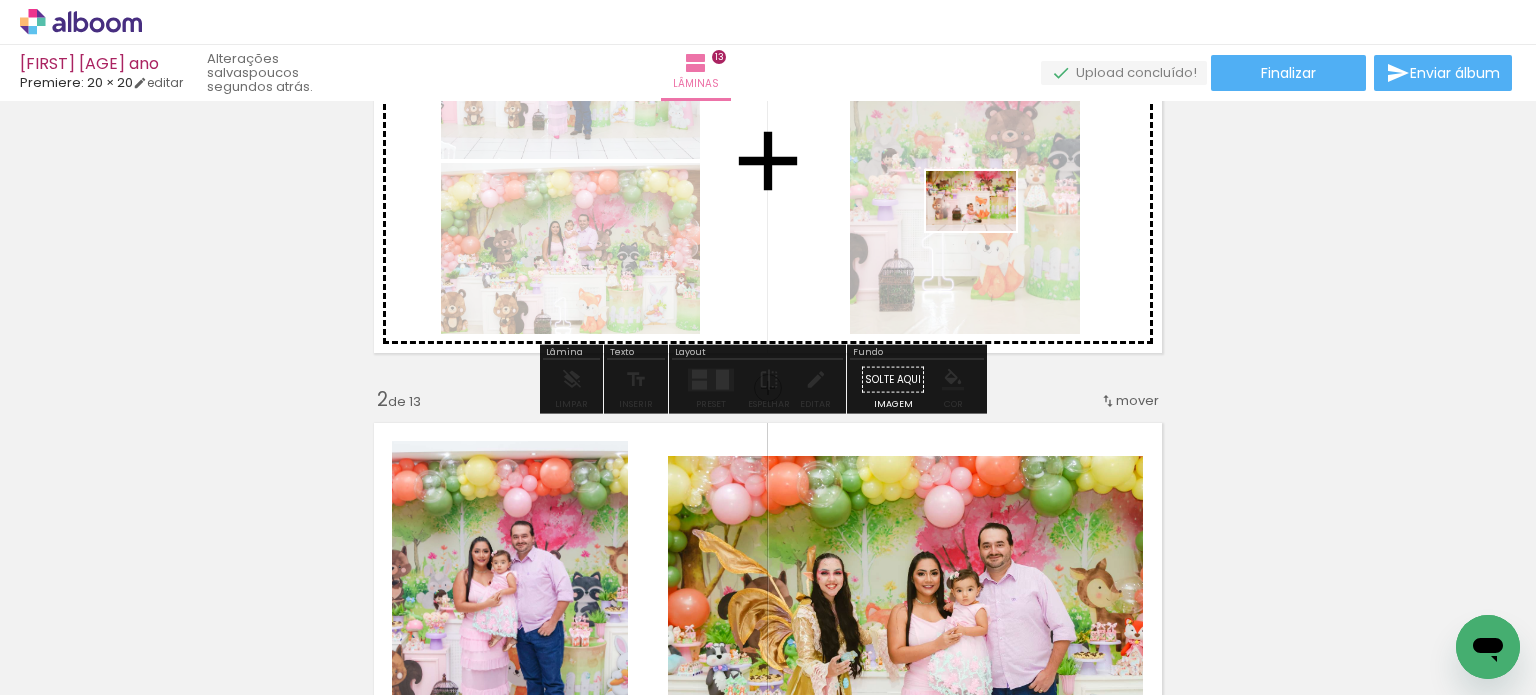 drag, startPoint x: 997, startPoint y: 633, endPoint x: 985, endPoint y: 231, distance: 402.17908 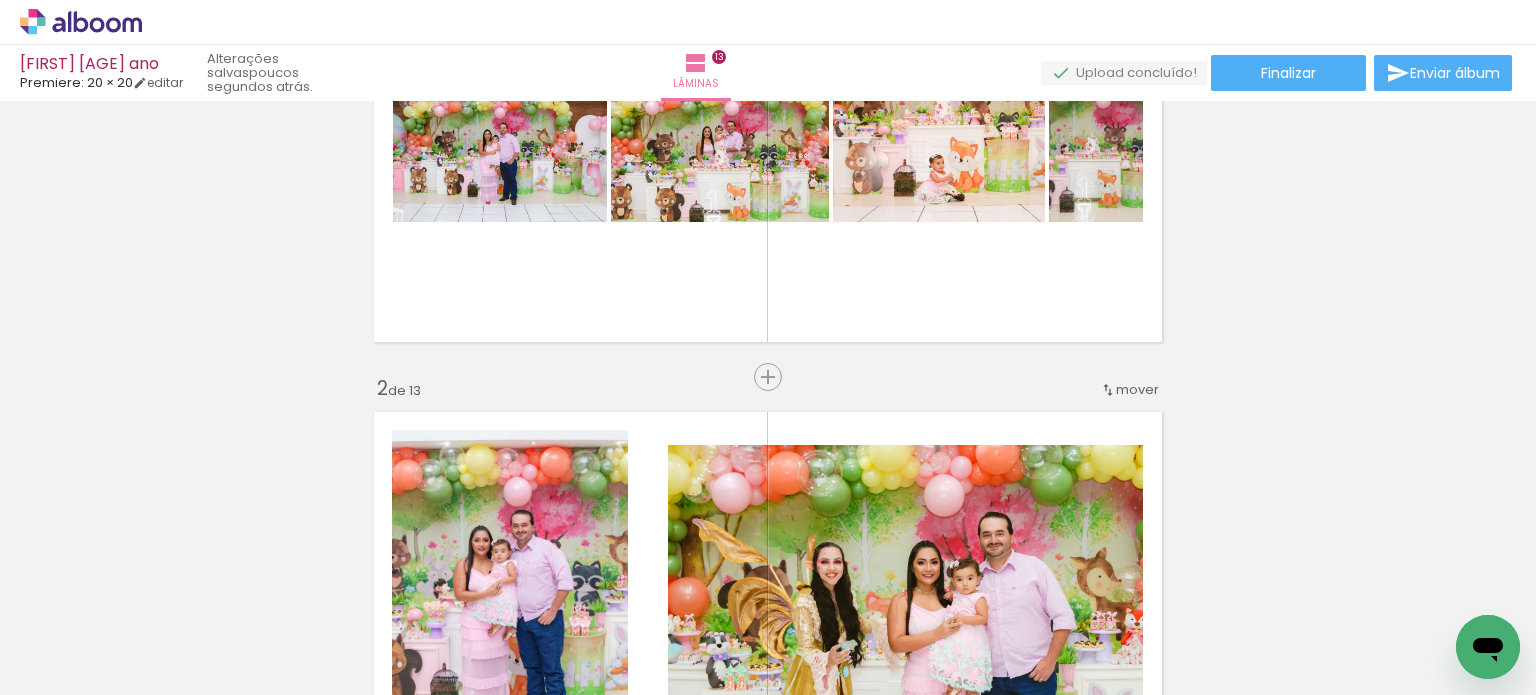 scroll, scrollTop: 200, scrollLeft: 0, axis: vertical 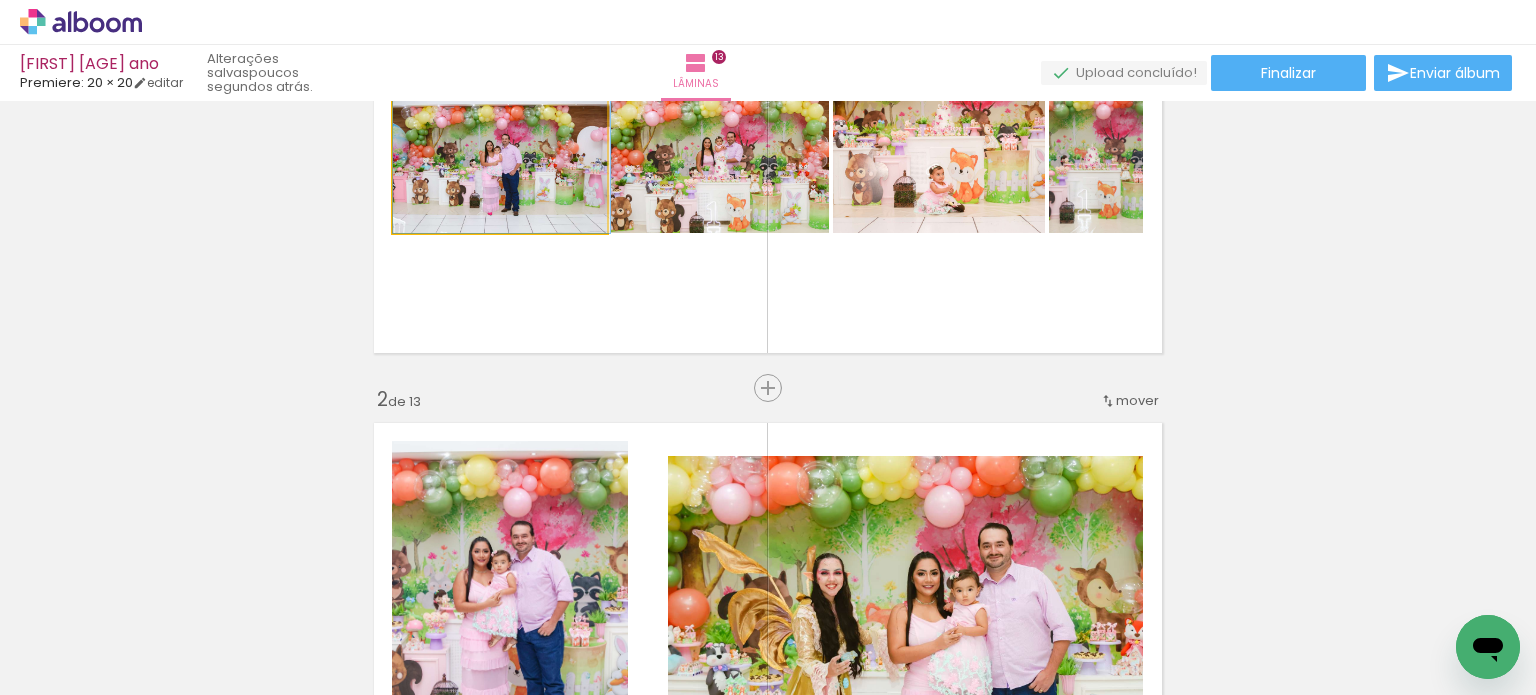 drag, startPoint x: 638, startPoint y: 325, endPoint x: 537, endPoint y: 199, distance: 161.48375 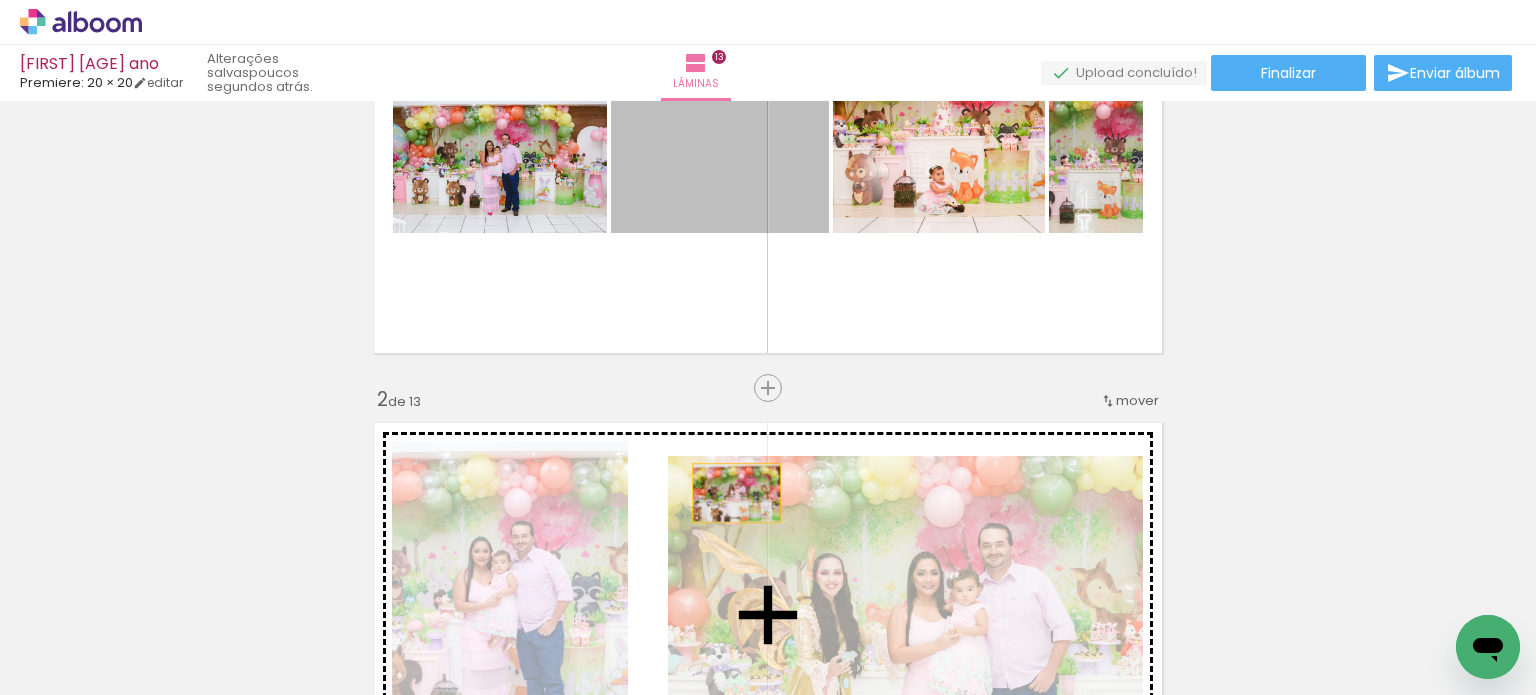 drag, startPoint x: 729, startPoint y: 253, endPoint x: 729, endPoint y: 493, distance: 240 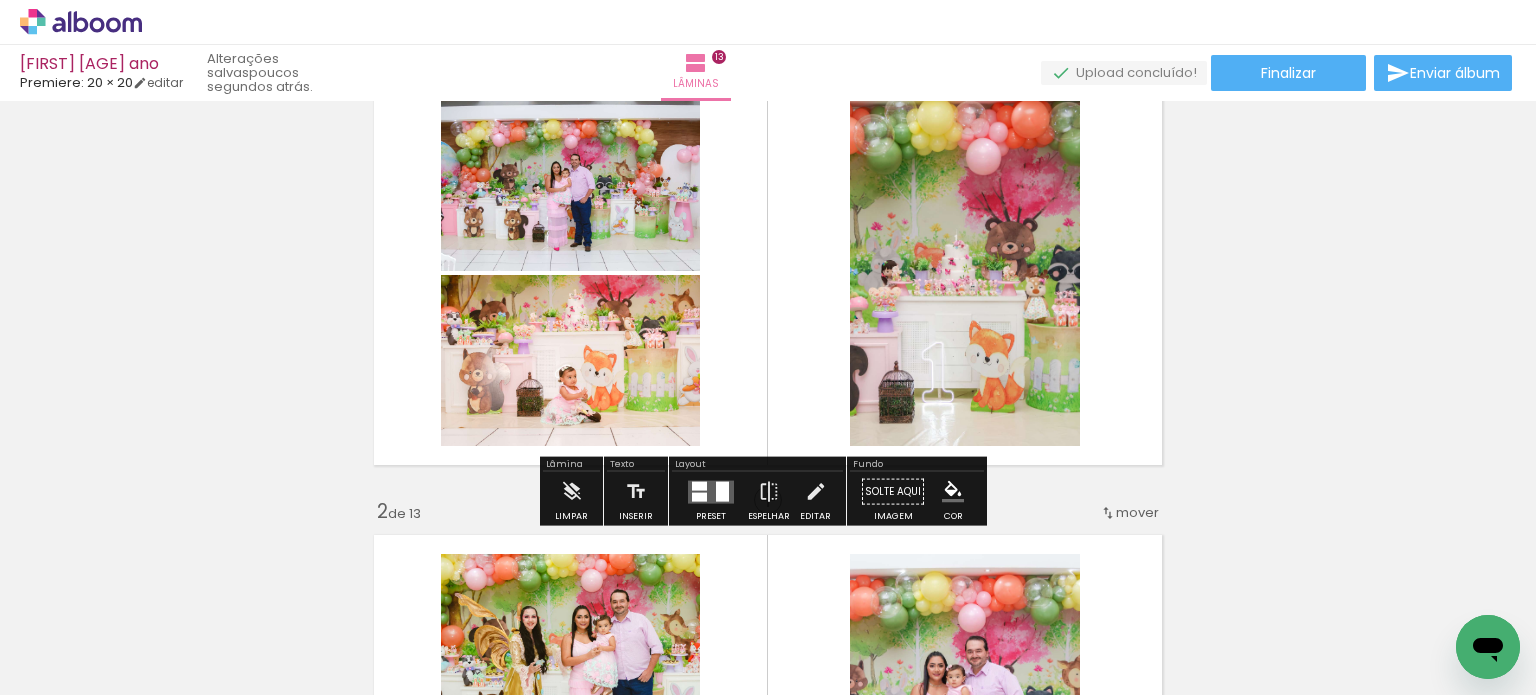 scroll, scrollTop: 100, scrollLeft: 0, axis: vertical 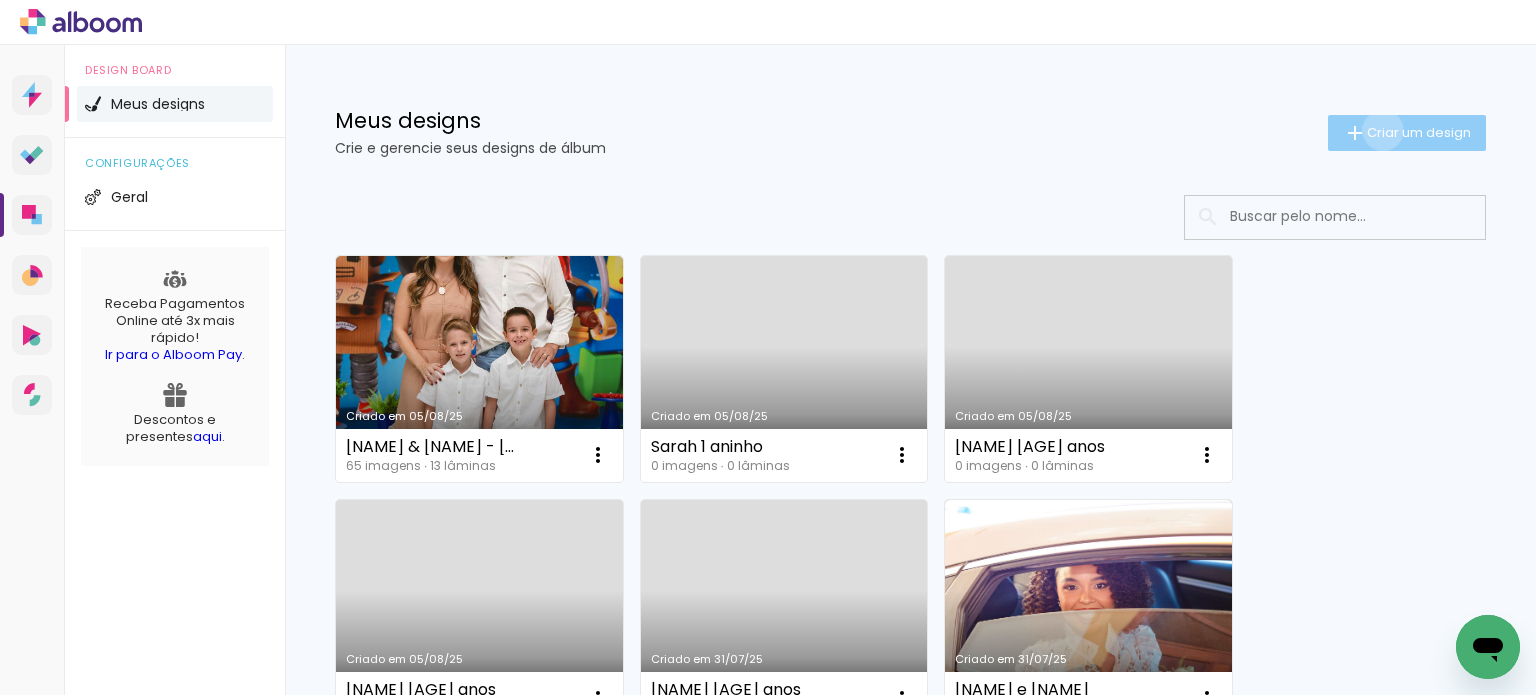 click on "Criar um design" 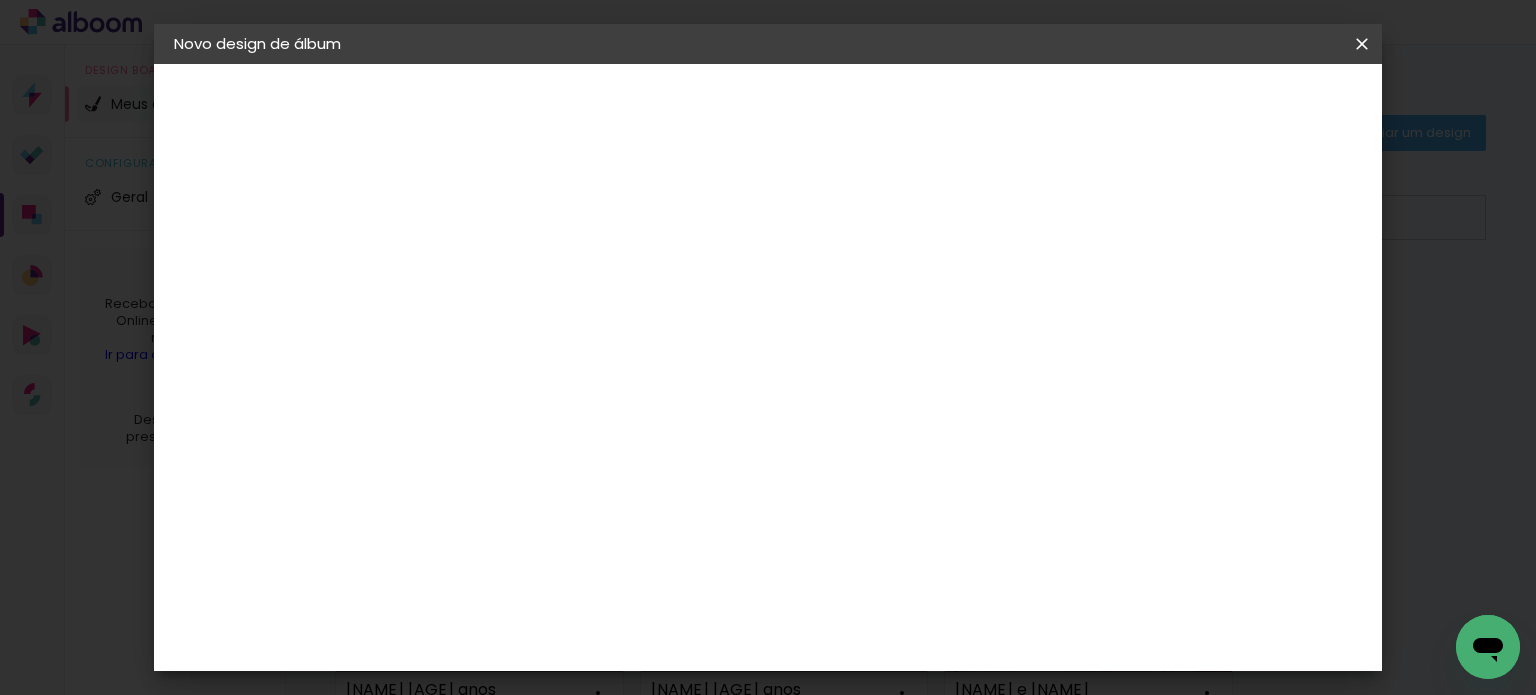 click at bounding box center [501, 268] 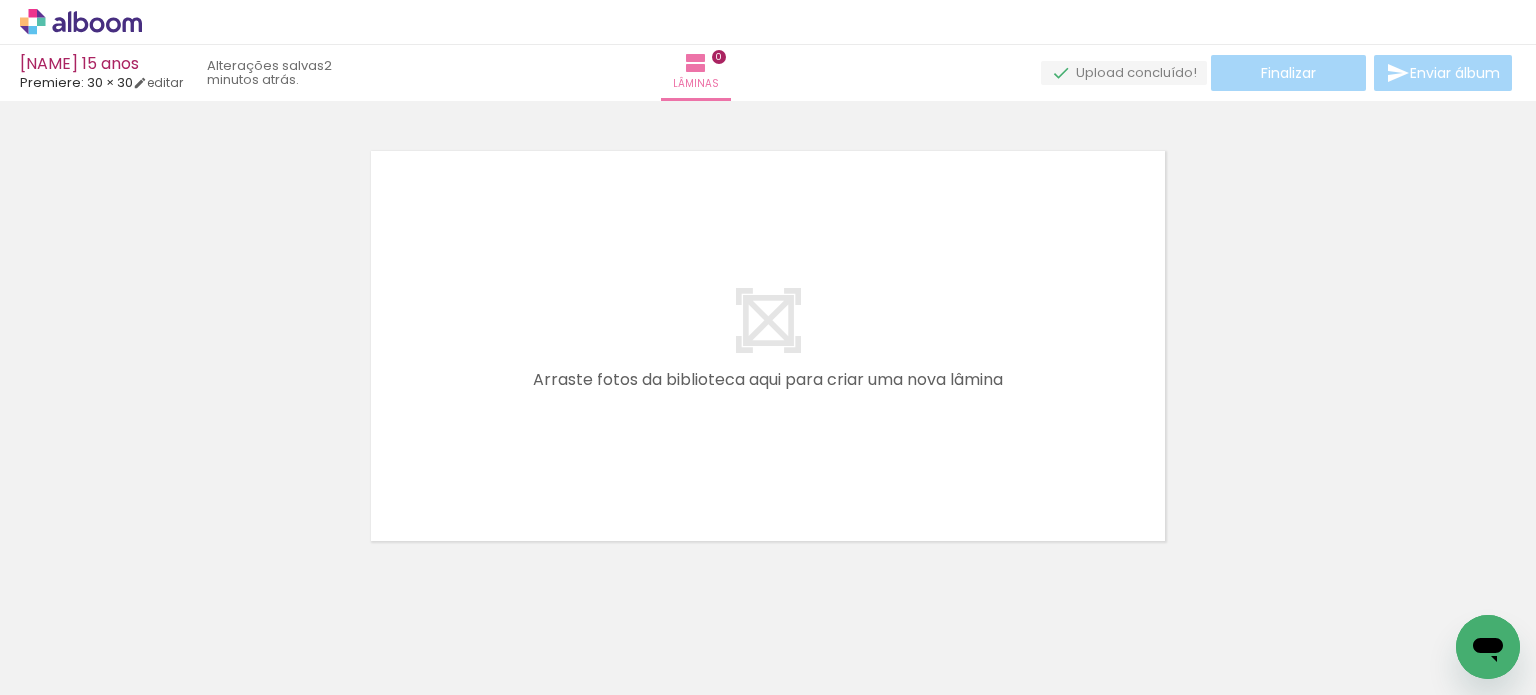 scroll, scrollTop: 25, scrollLeft: 0, axis: vertical 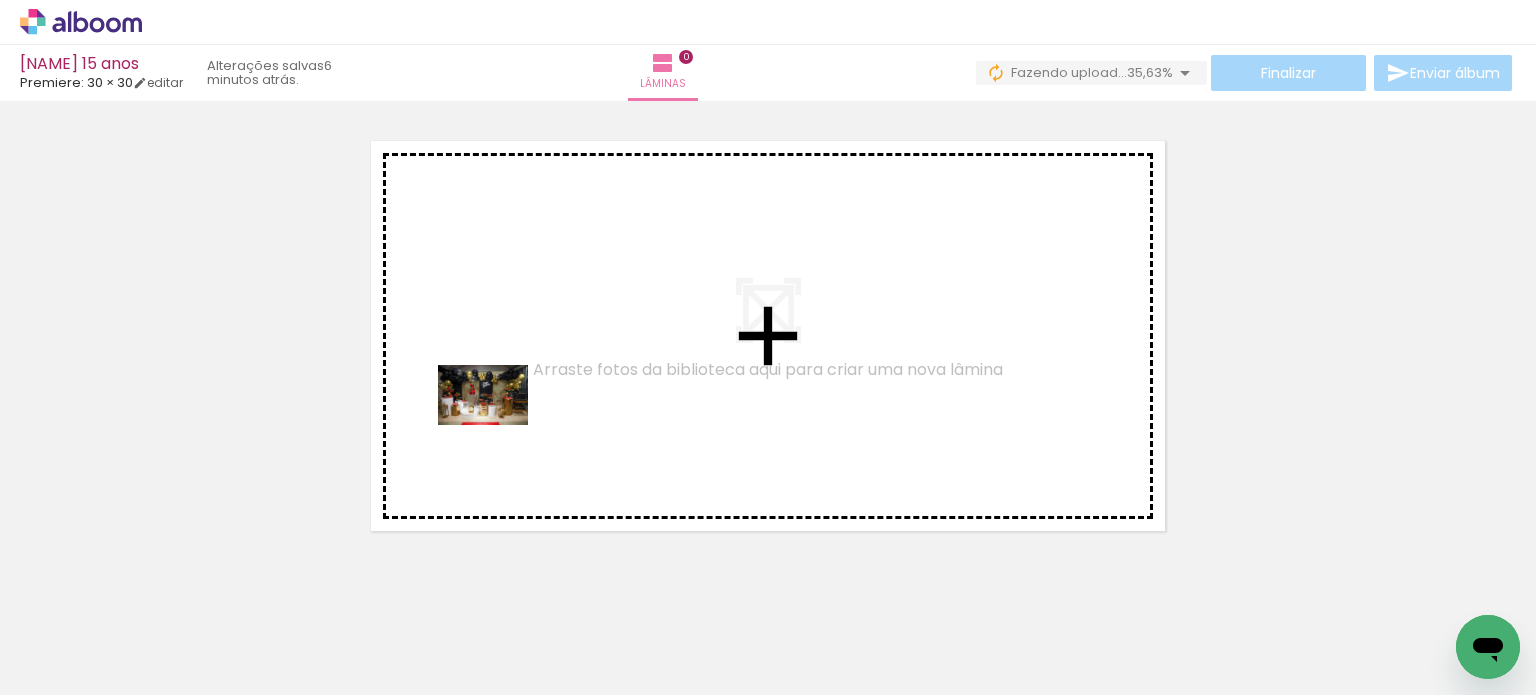 drag, startPoint x: 212, startPoint y: 651, endPoint x: 338, endPoint y: 670, distance: 127.424484 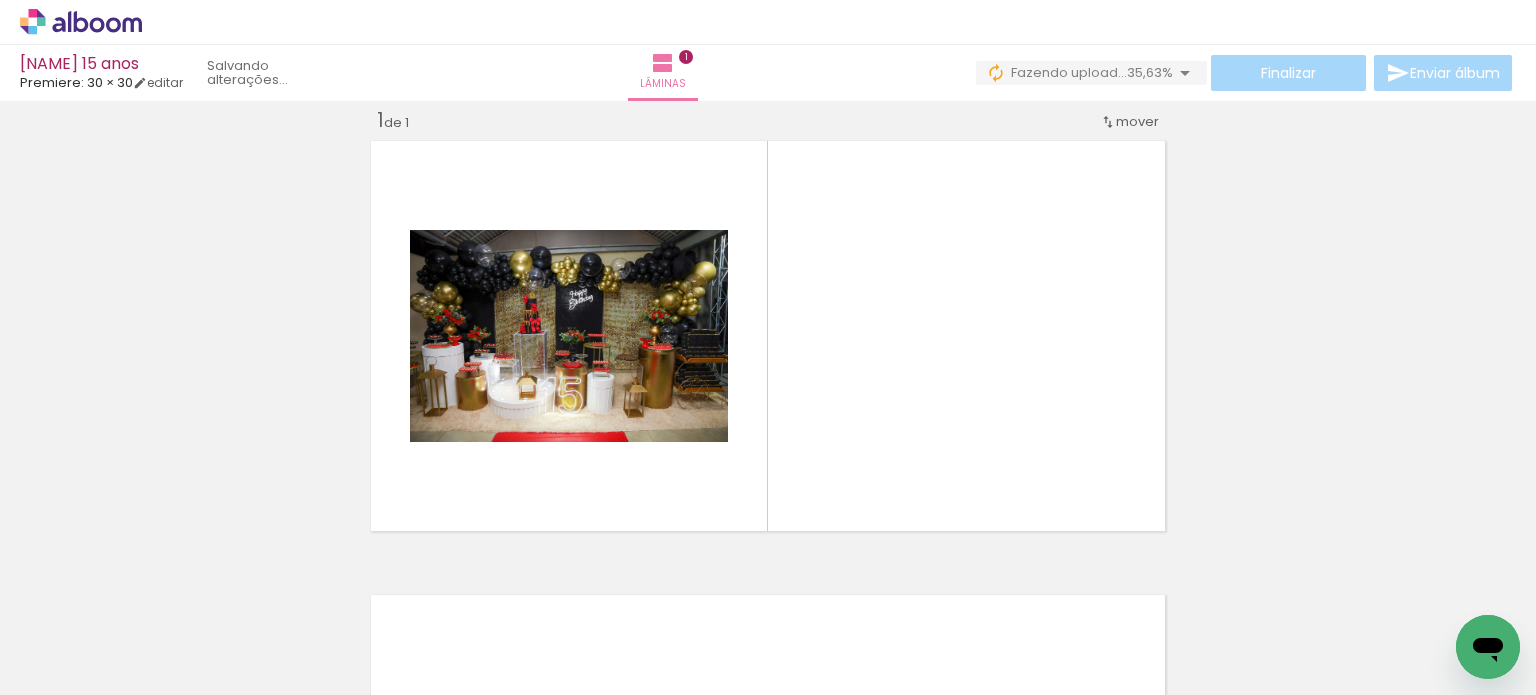 scroll, scrollTop: 25, scrollLeft: 0, axis: vertical 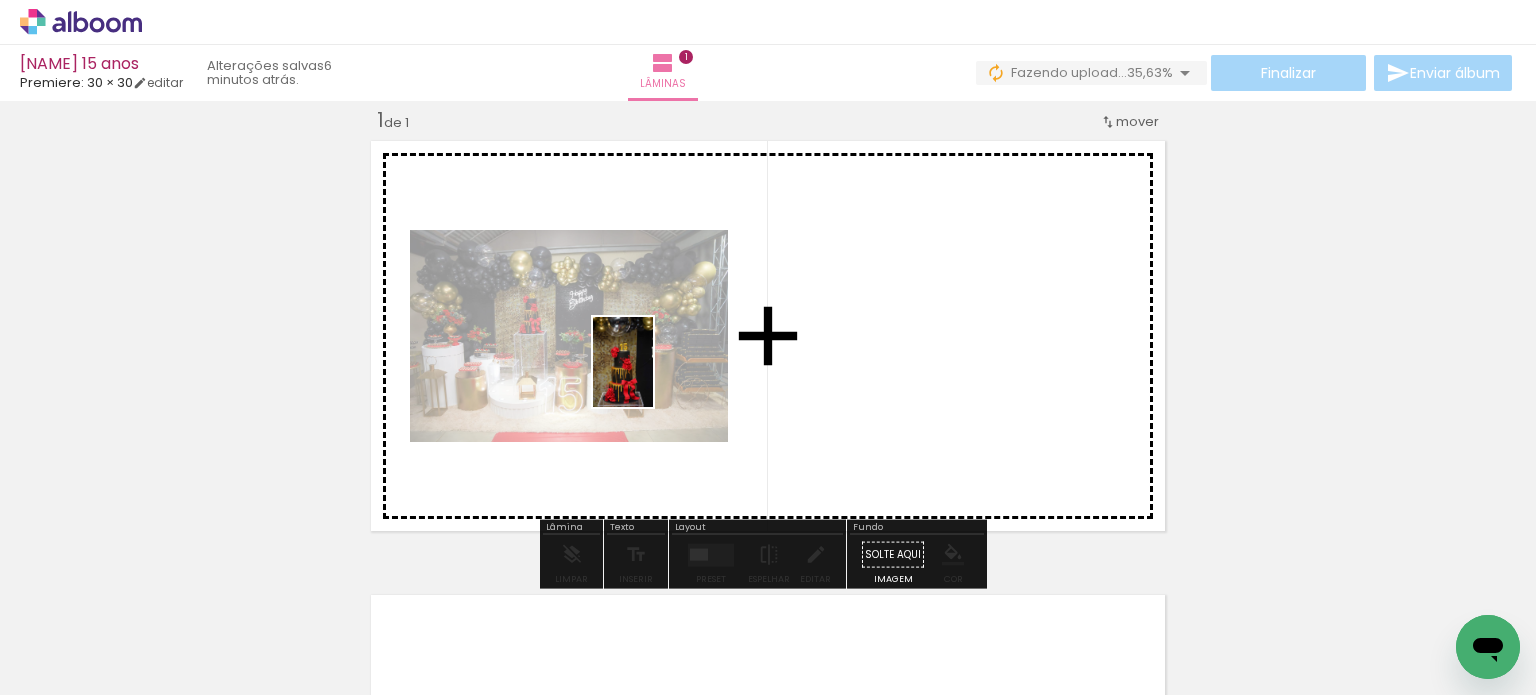 drag, startPoint x: 339, startPoint y: 639, endPoint x: 653, endPoint y: 377, distance: 408.94986 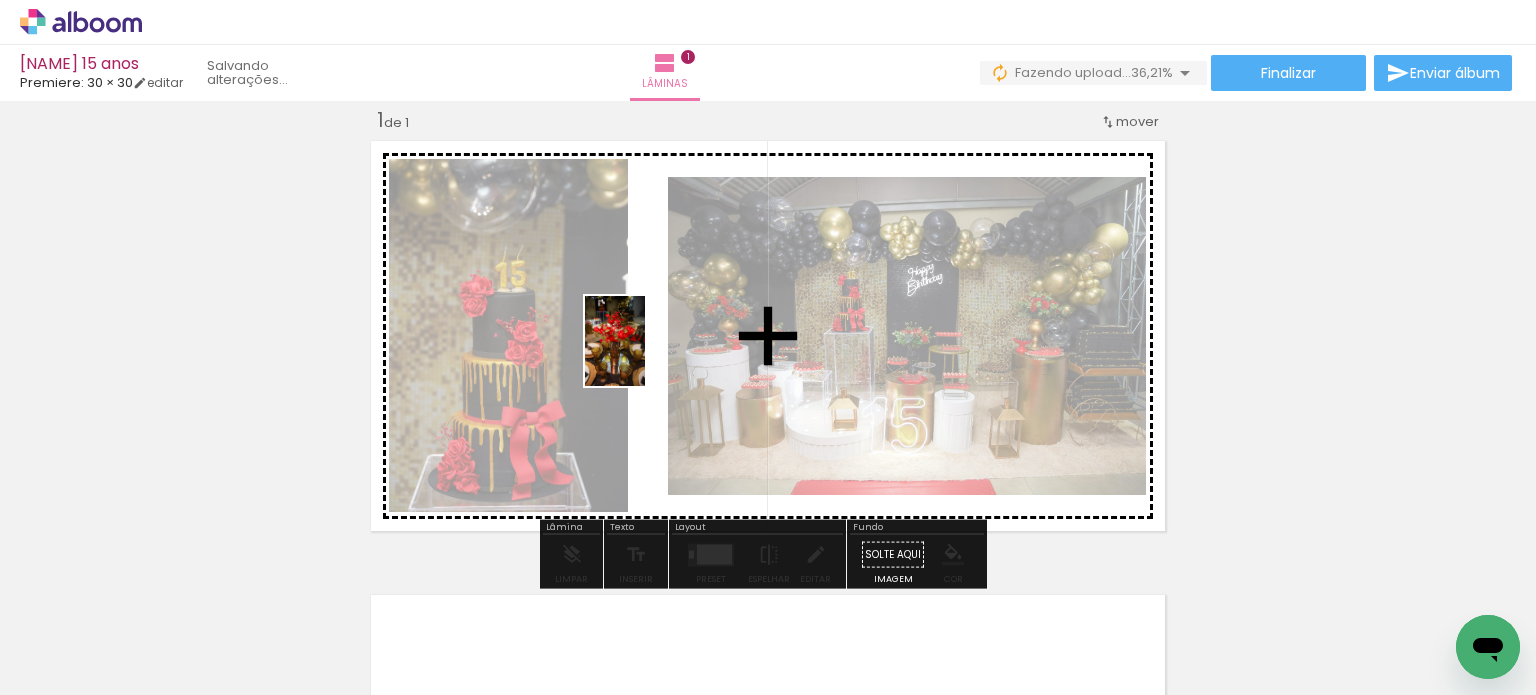 drag, startPoint x: 484, startPoint y: 597, endPoint x: 645, endPoint y: 356, distance: 289.831 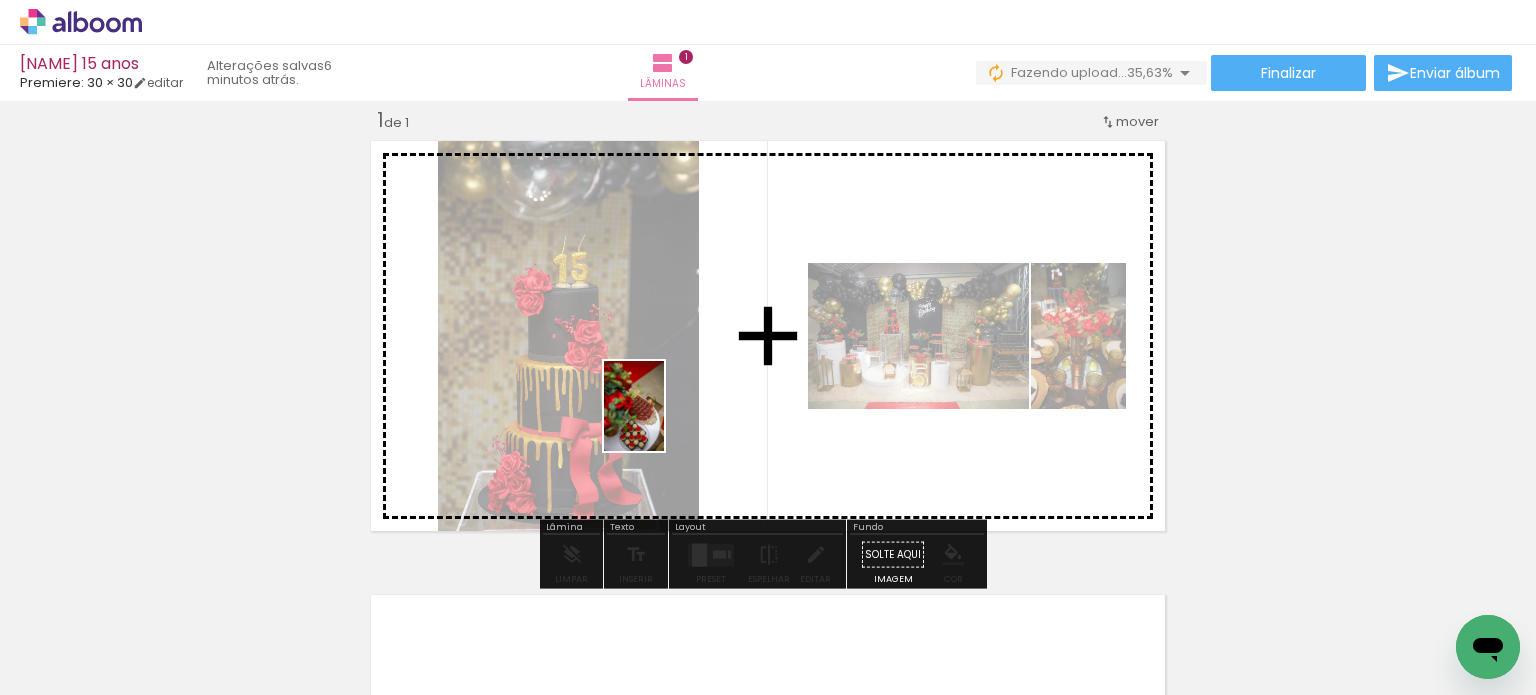drag, startPoint x: 551, startPoint y: 636, endPoint x: 664, endPoint y: 421, distance: 242.88681 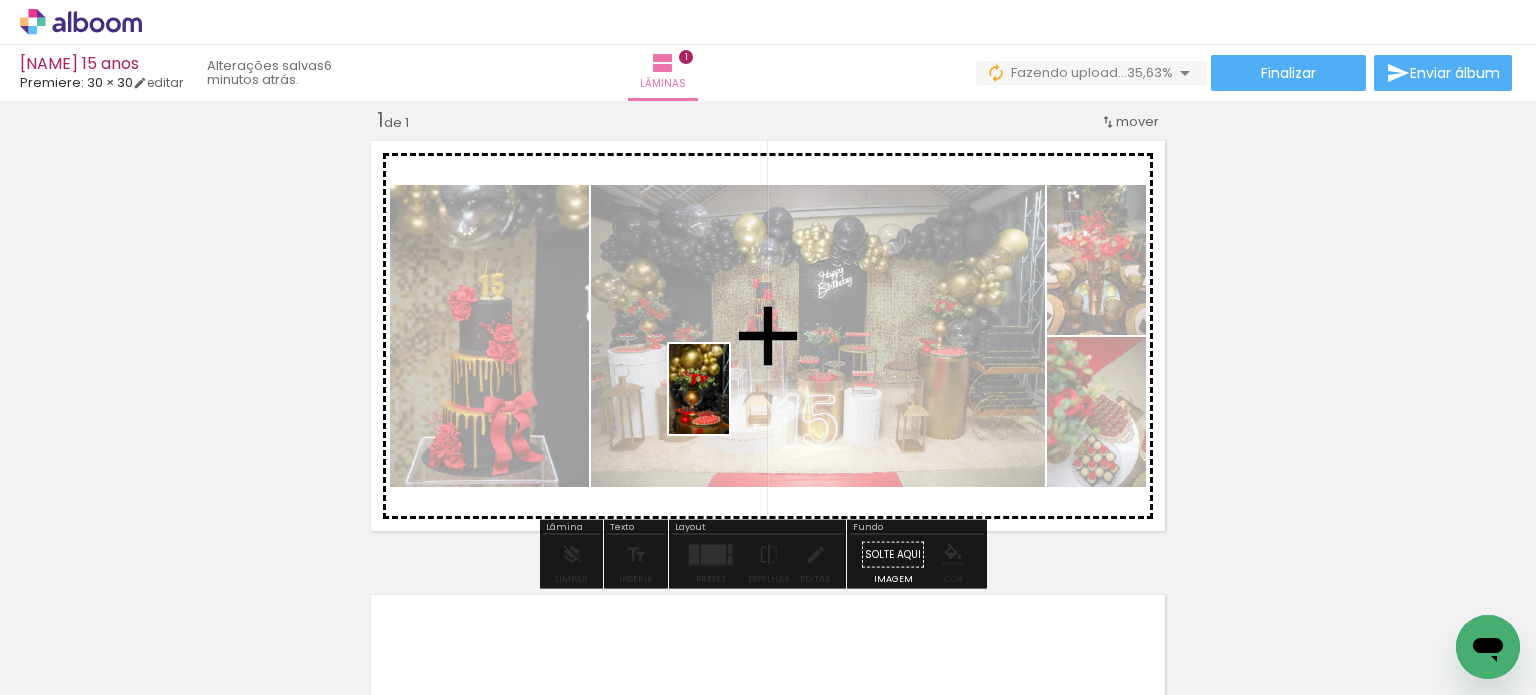 drag, startPoint x: 662, startPoint y: 659, endPoint x: 729, endPoint y: 403, distance: 264.62238 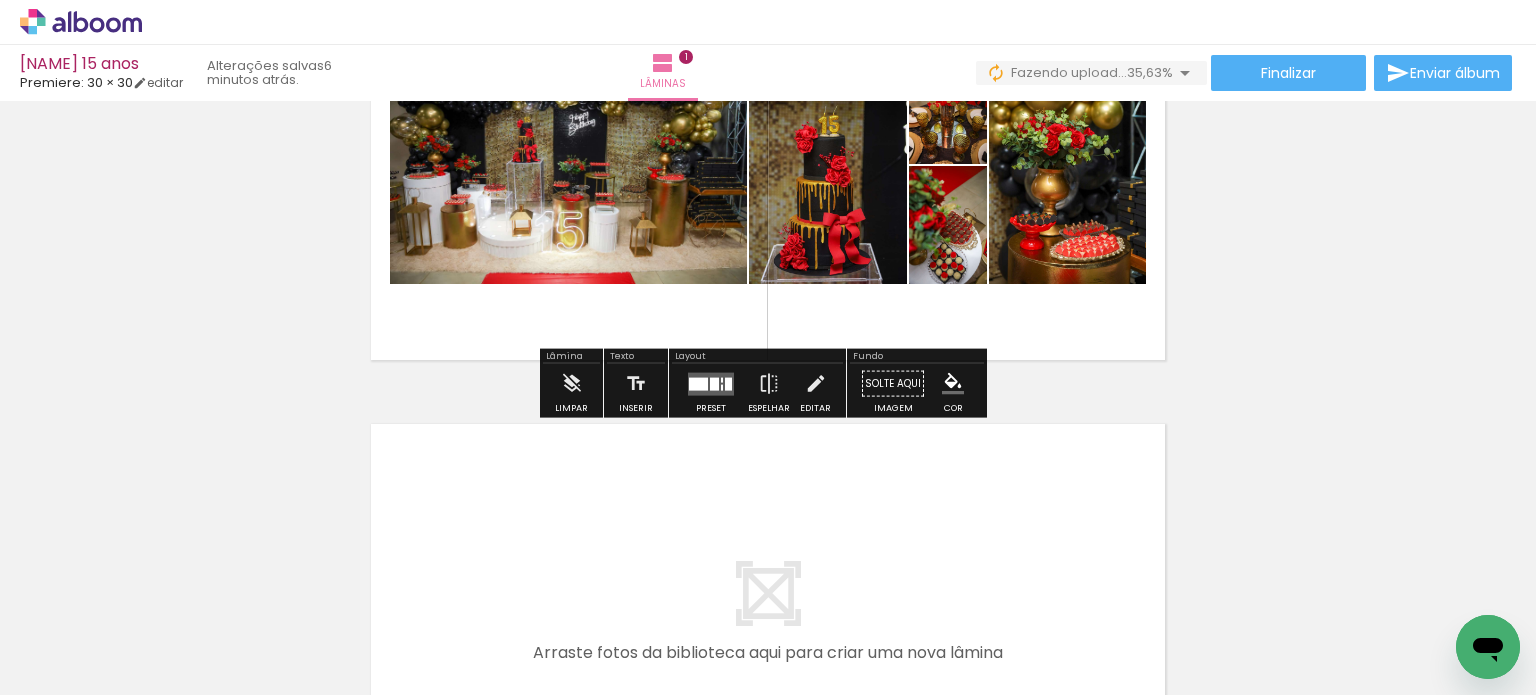 scroll, scrollTop: 225, scrollLeft: 0, axis: vertical 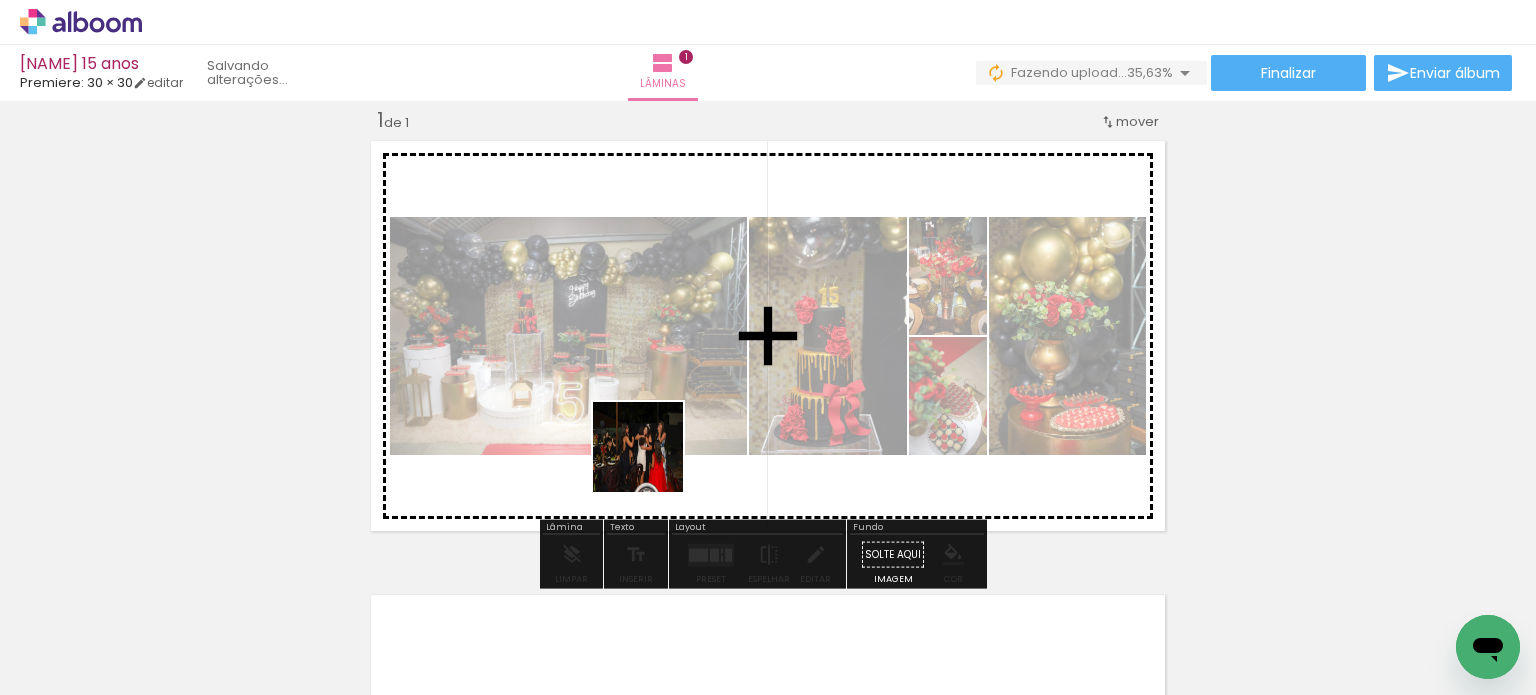 drag, startPoint x: 432, startPoint y: 651, endPoint x: 727, endPoint y: 394, distance: 391.24673 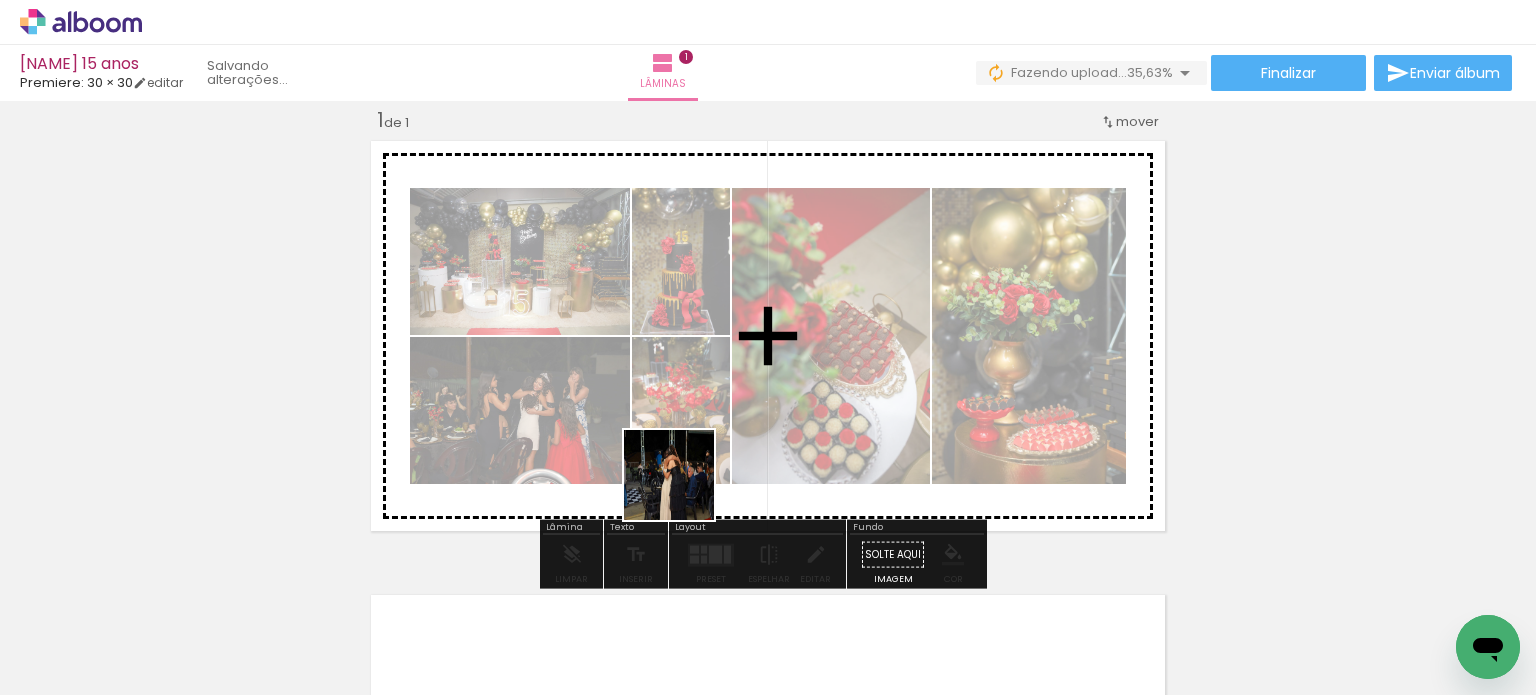 drag, startPoint x: 560, startPoint y: 639, endPoint x: 749, endPoint y: 431, distance: 281.0427 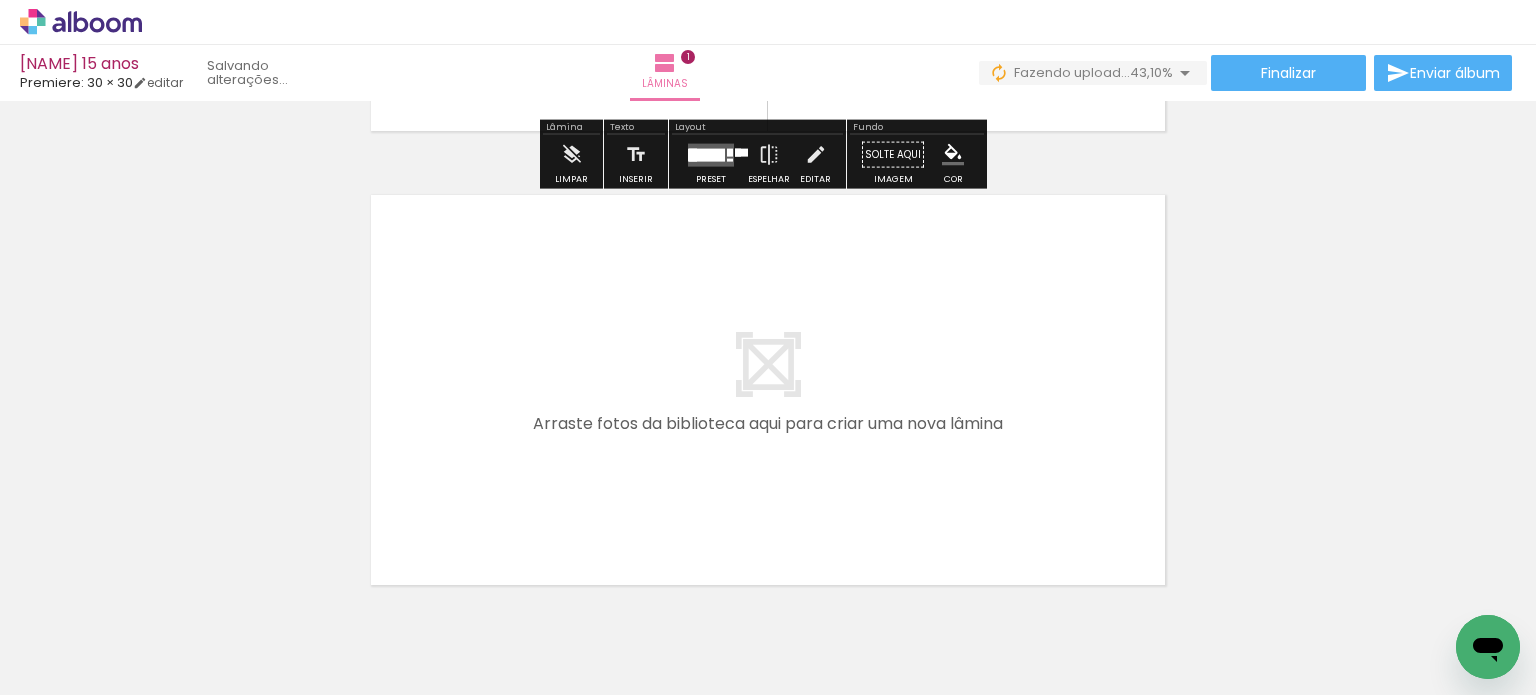 scroll, scrollTop: 516, scrollLeft: 0, axis: vertical 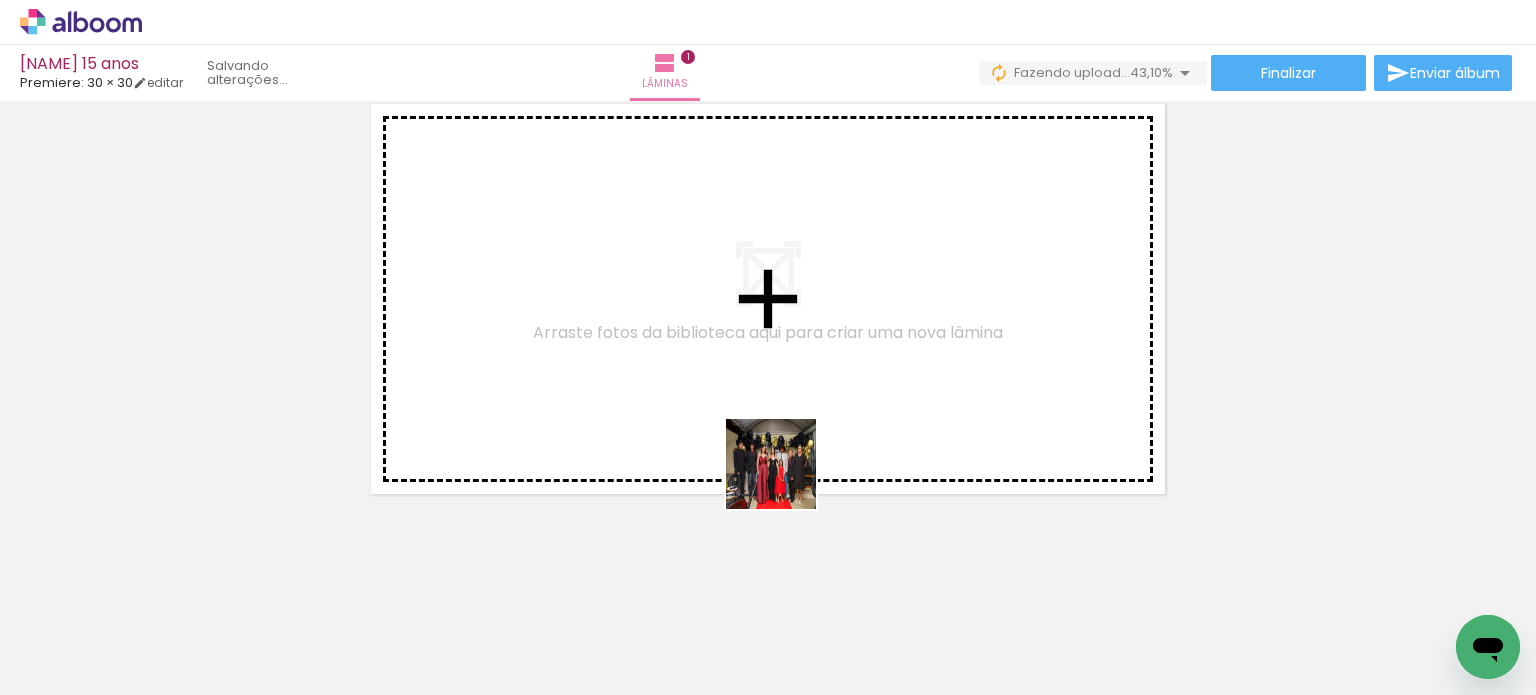 drag, startPoint x: 784, startPoint y: 537, endPoint x: 790, endPoint y: 428, distance: 109.165016 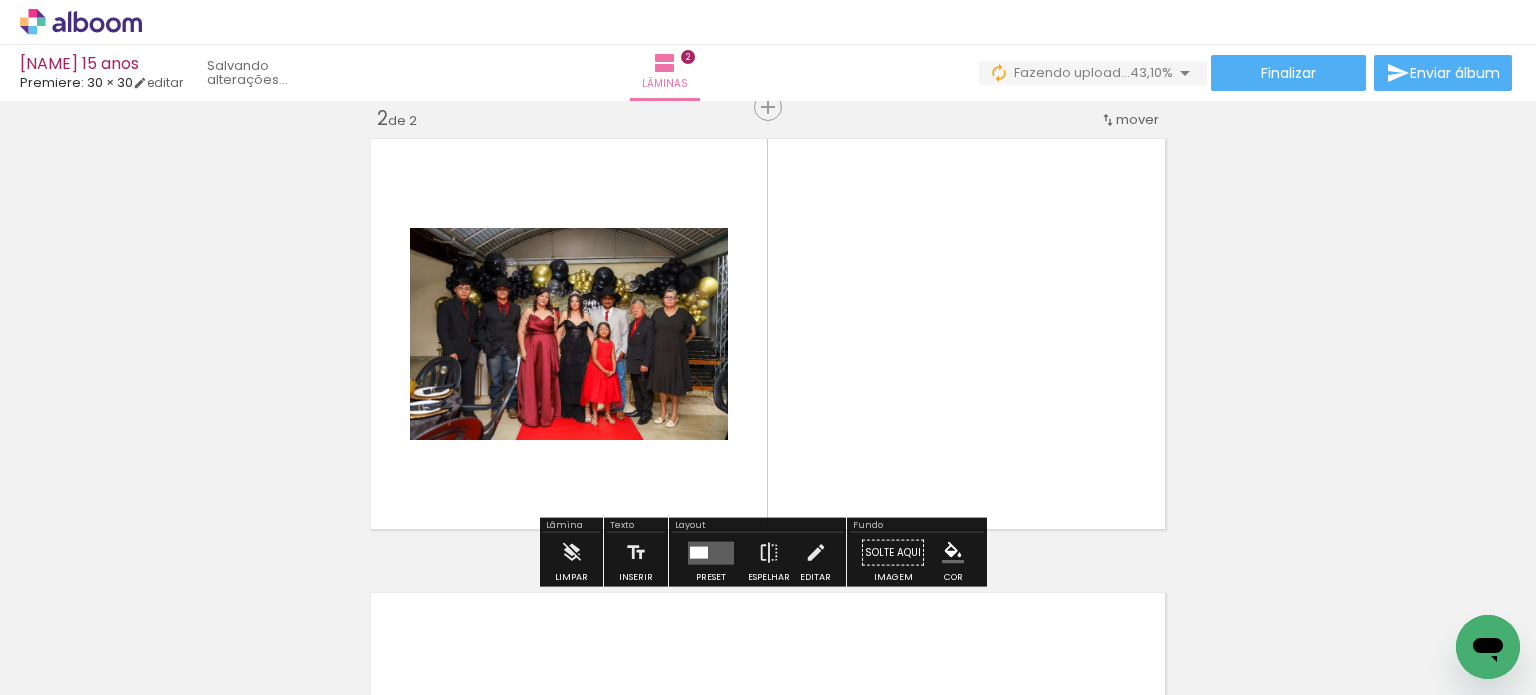 scroll, scrollTop: 479, scrollLeft: 0, axis: vertical 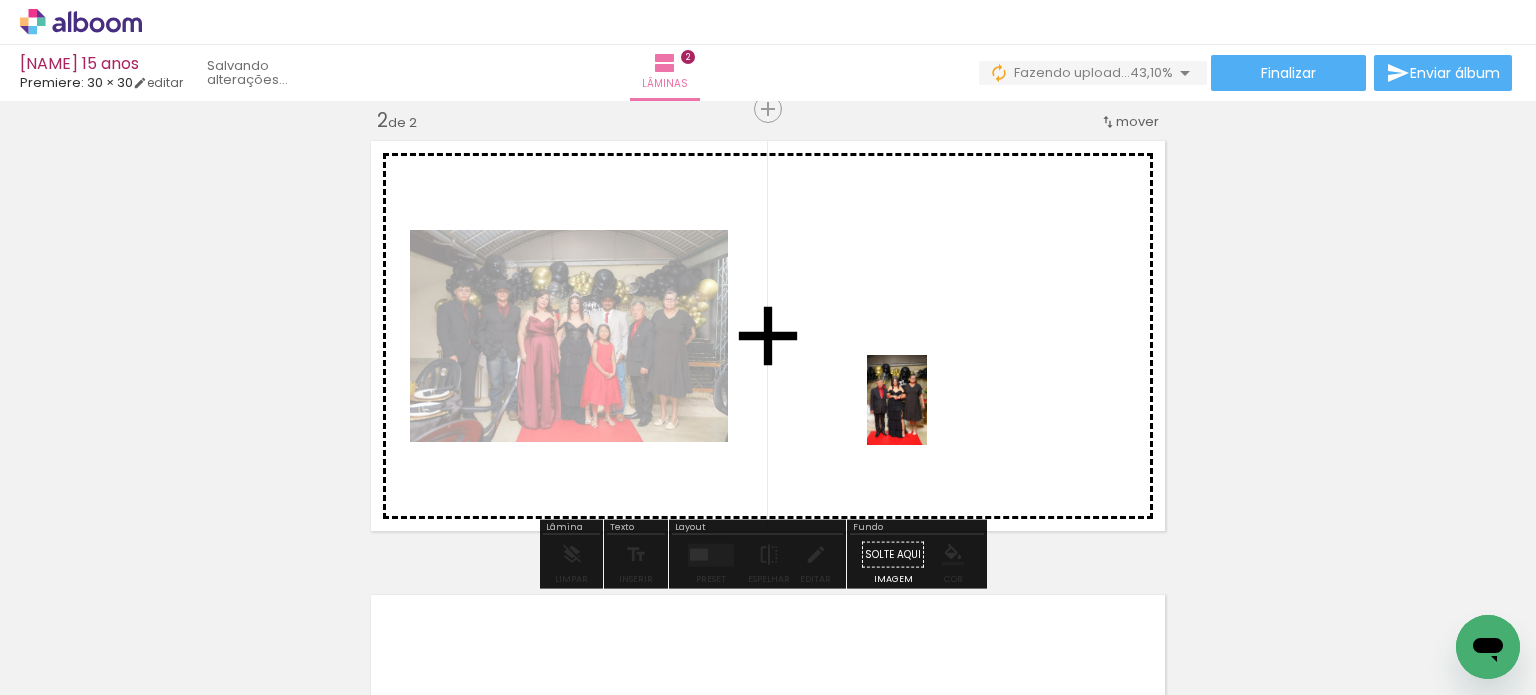 drag, startPoint x: 897, startPoint y: 563, endPoint x: 927, endPoint y: 415, distance: 151.00993 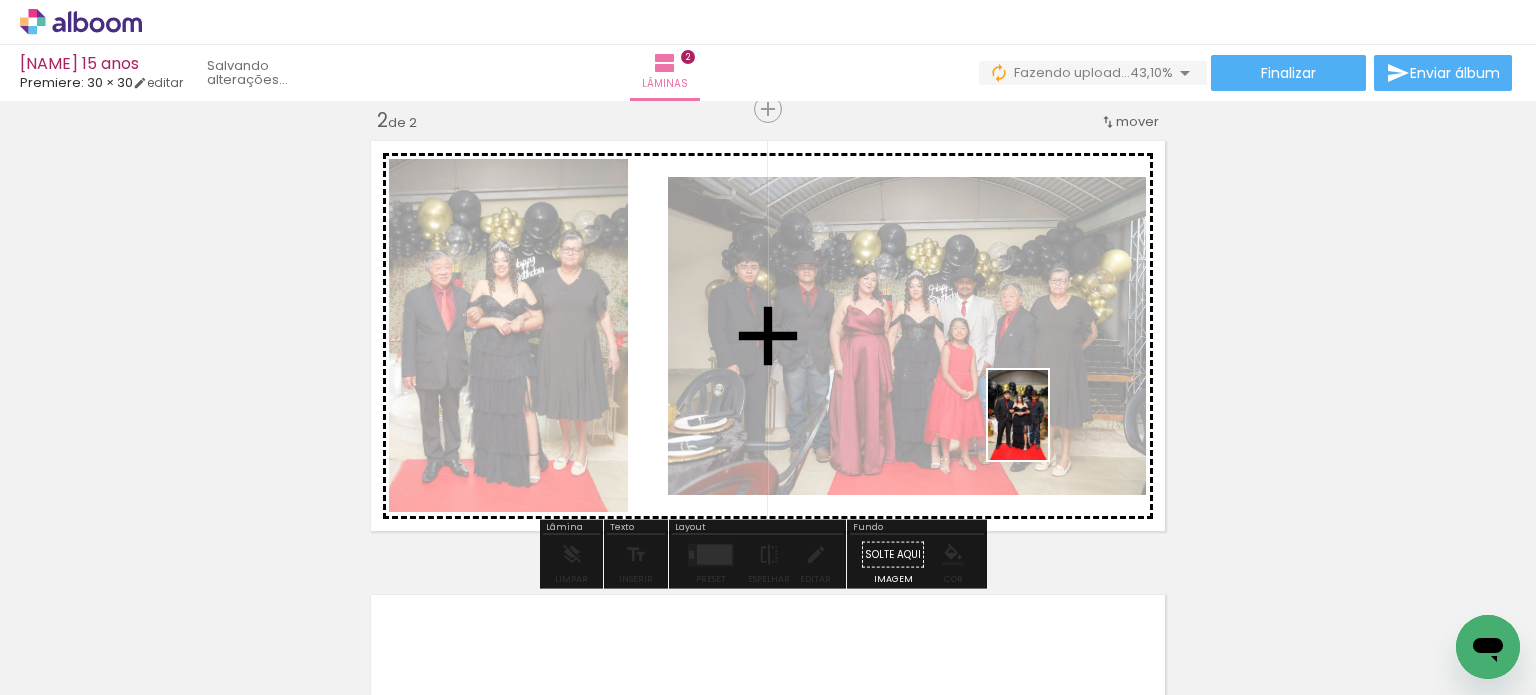 drag, startPoint x: 1010, startPoint y: 639, endPoint x: 1048, endPoint y: 430, distance: 212.42645 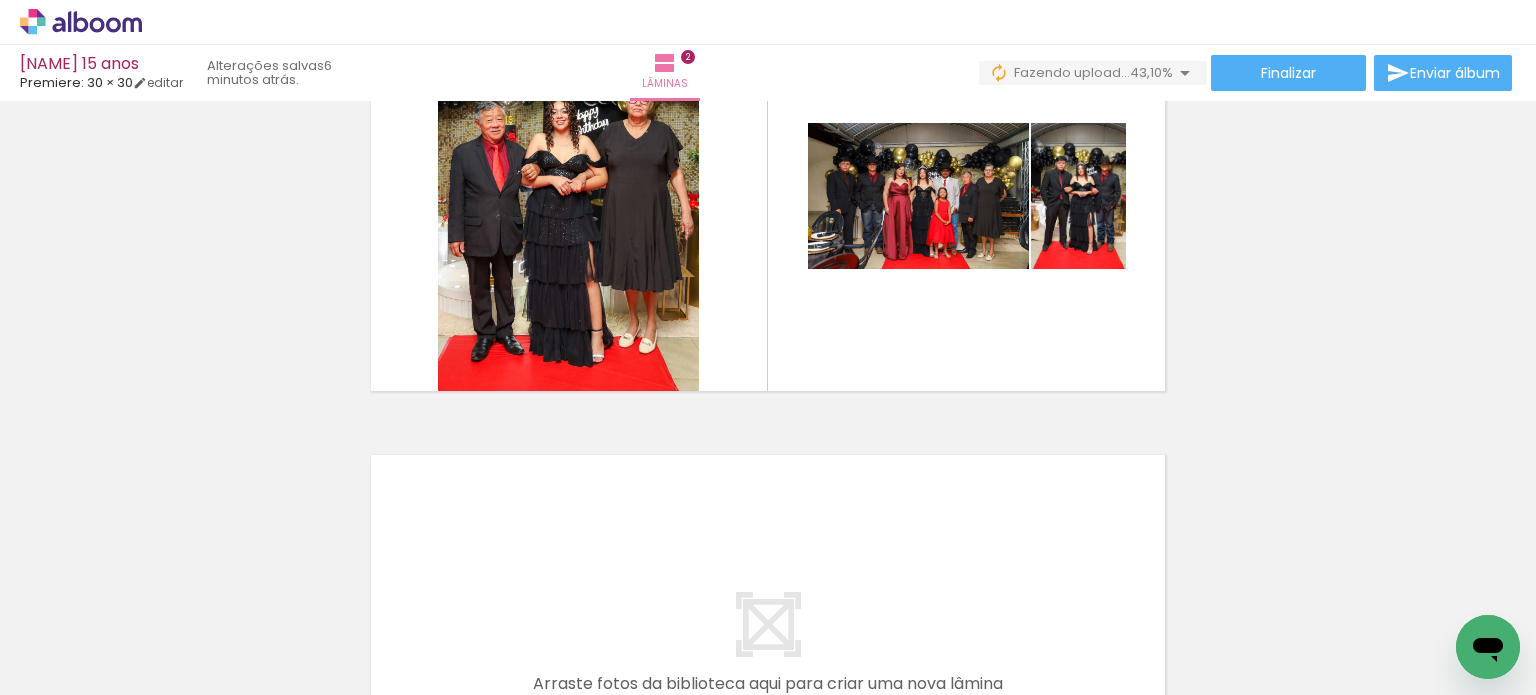 scroll, scrollTop: 679, scrollLeft: 0, axis: vertical 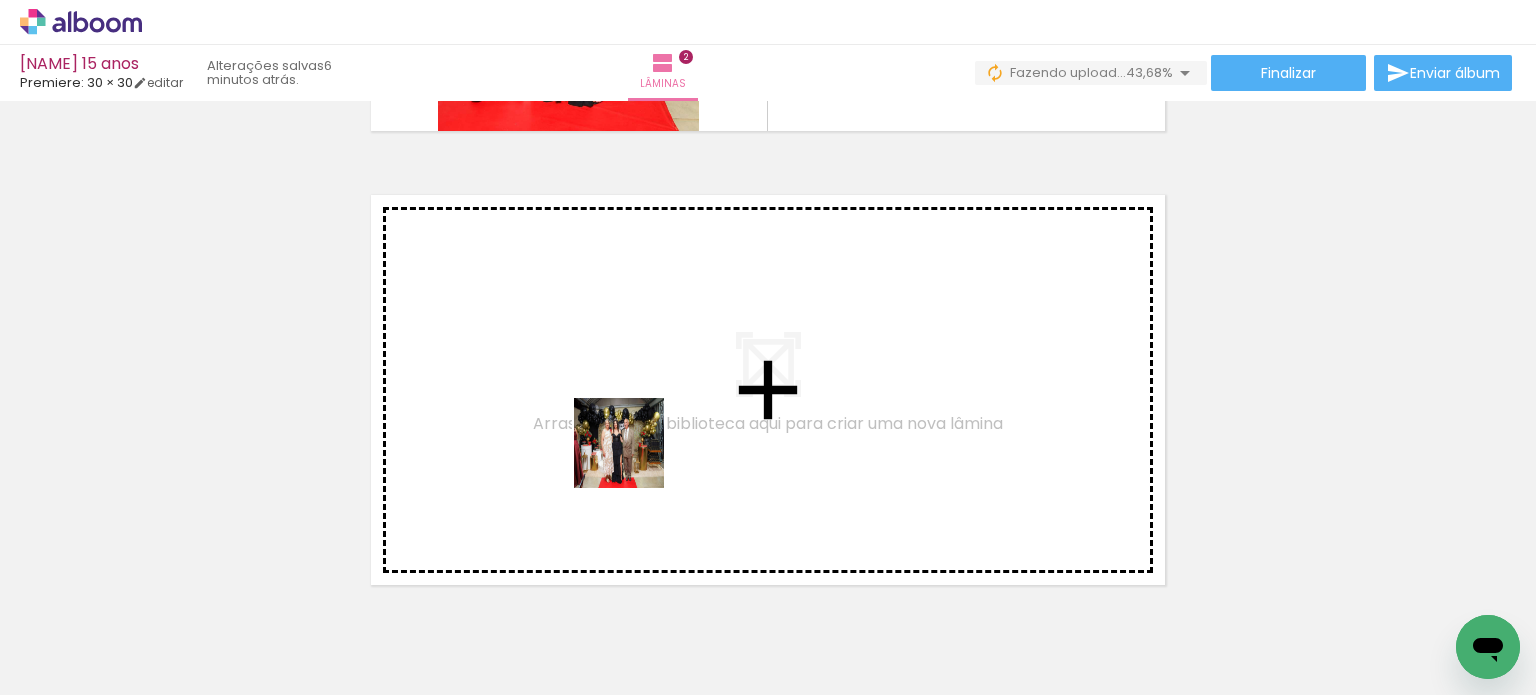 drag, startPoint x: 605, startPoint y: 582, endPoint x: 640, endPoint y: 430, distance: 155.97757 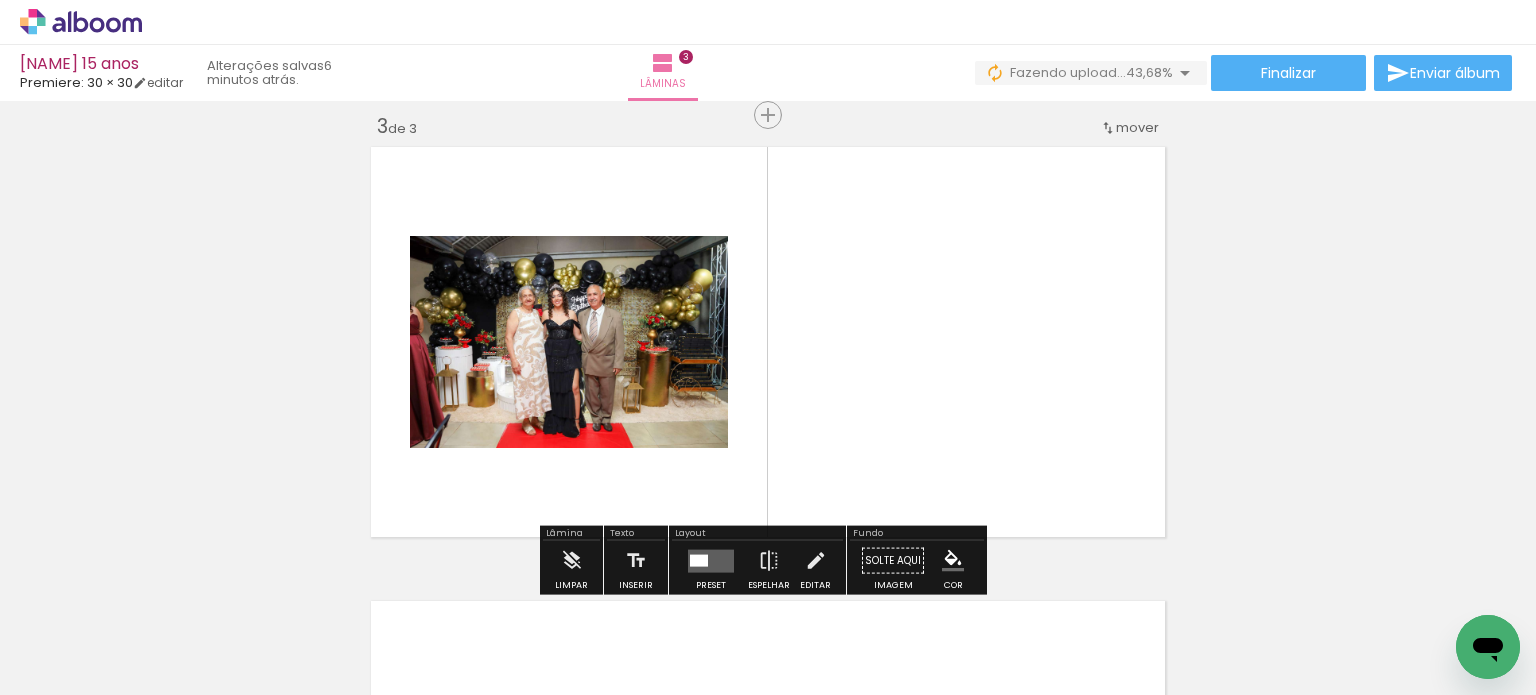 scroll, scrollTop: 933, scrollLeft: 0, axis: vertical 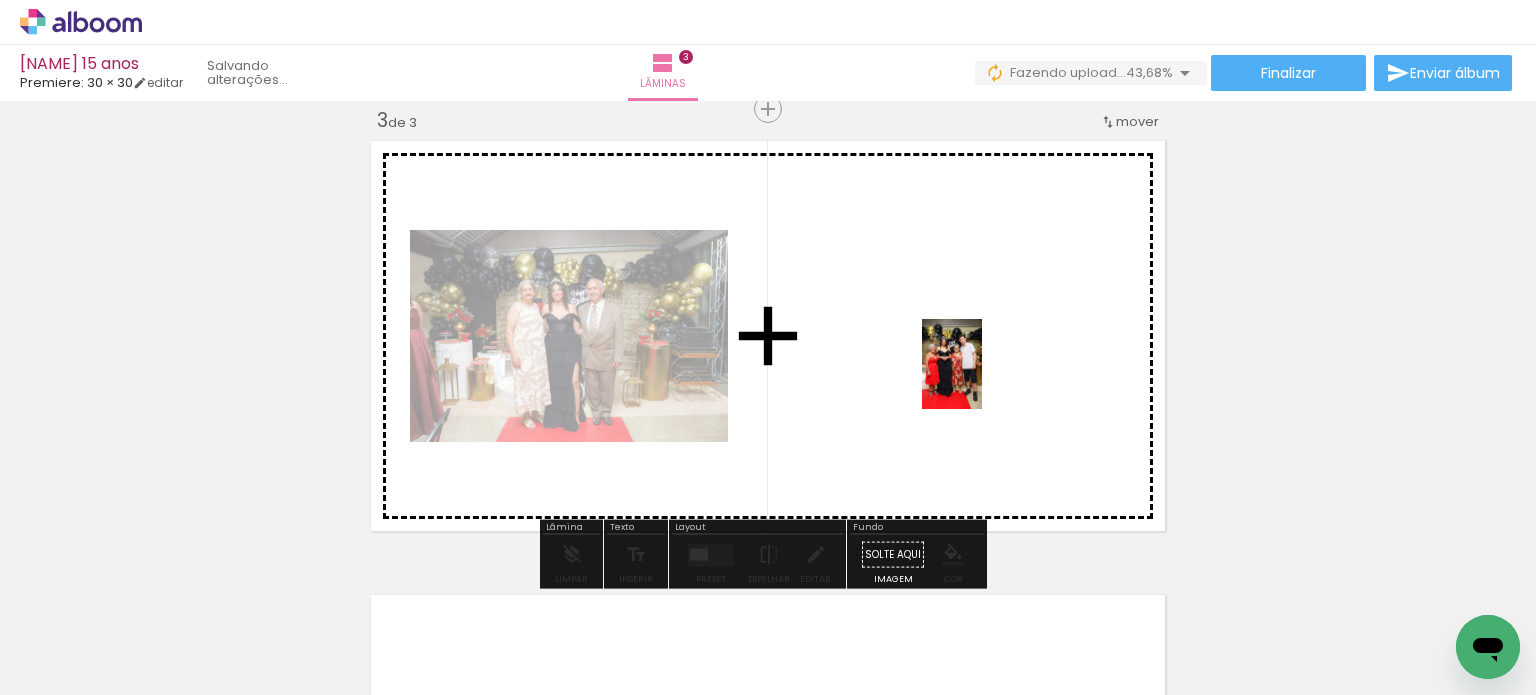 drag, startPoint x: 1045, startPoint y: 643, endPoint x: 981, endPoint y: 363, distance: 287.22116 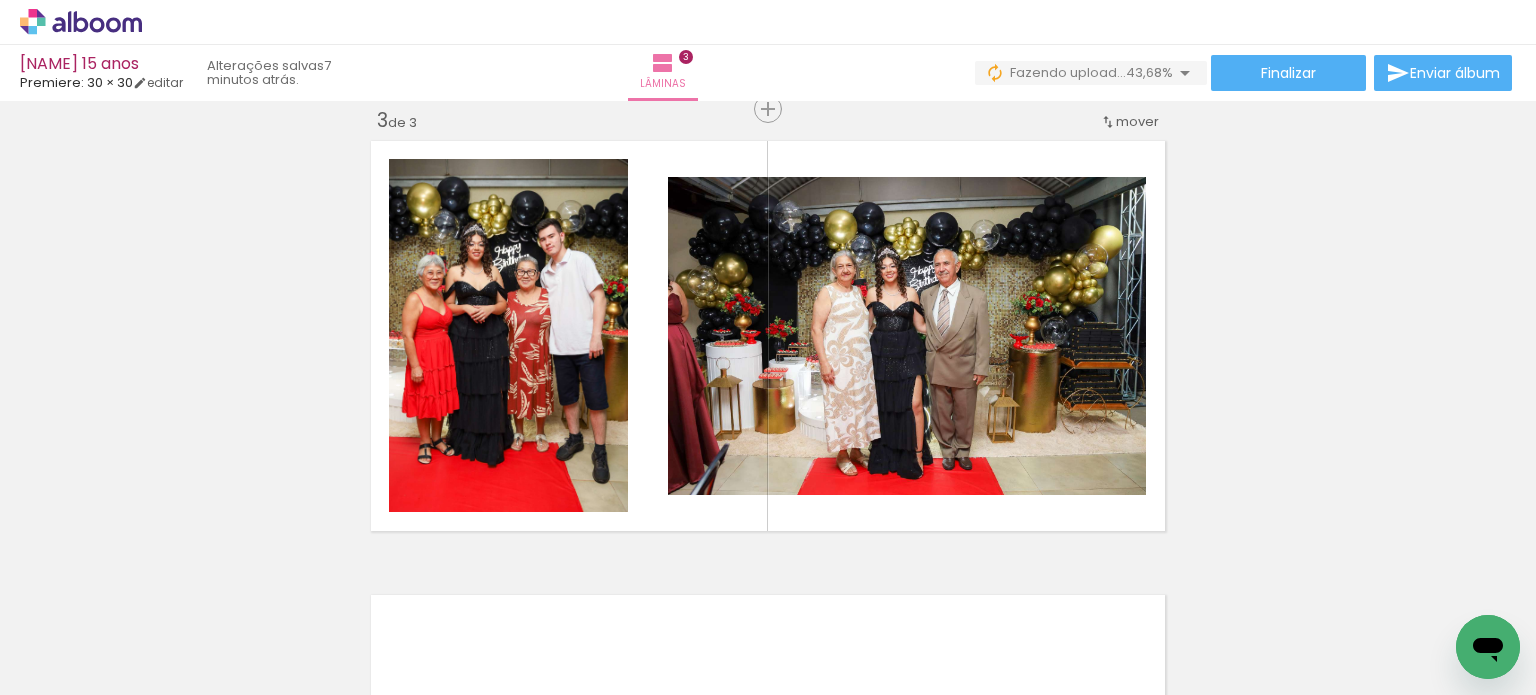 scroll, scrollTop: 0, scrollLeft: 1232, axis: horizontal 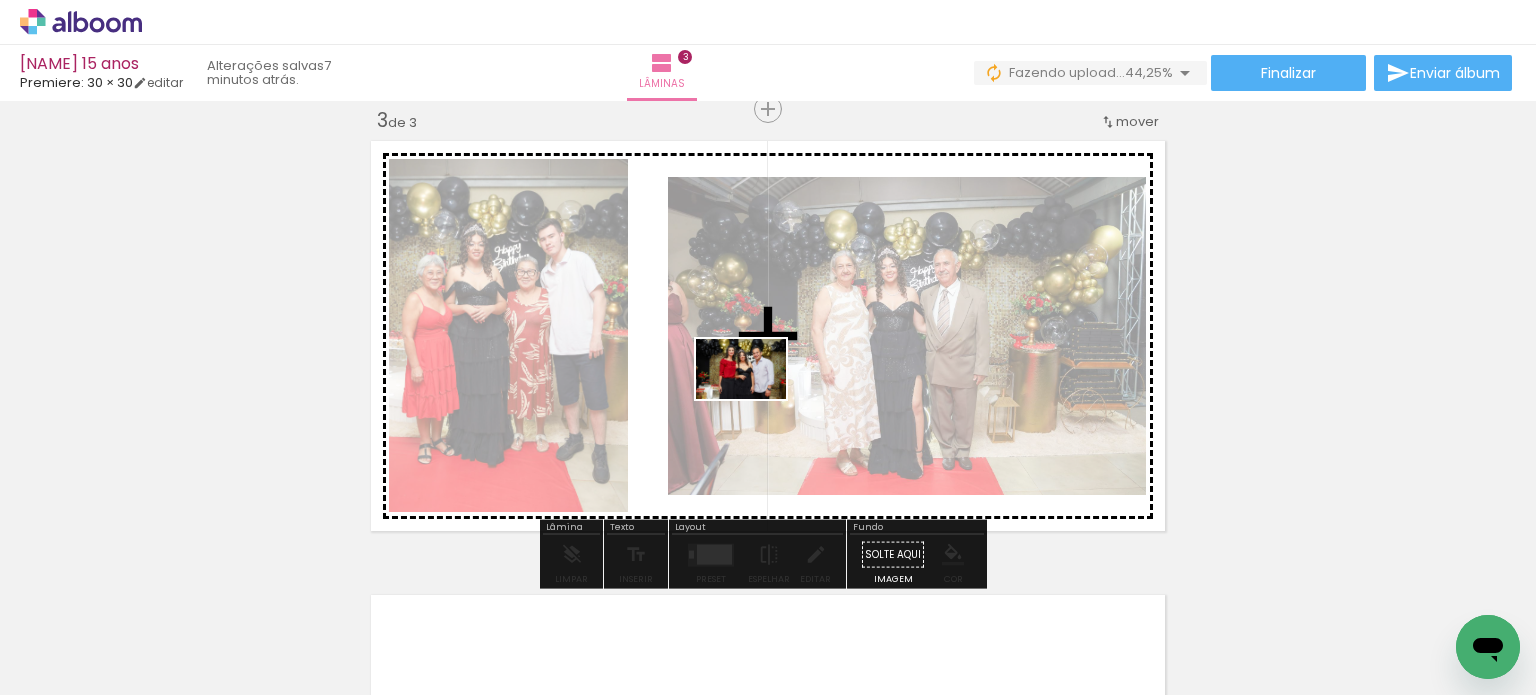 drag, startPoint x: 328, startPoint y: 629, endPoint x: 756, endPoint y: 399, distance: 485.88477 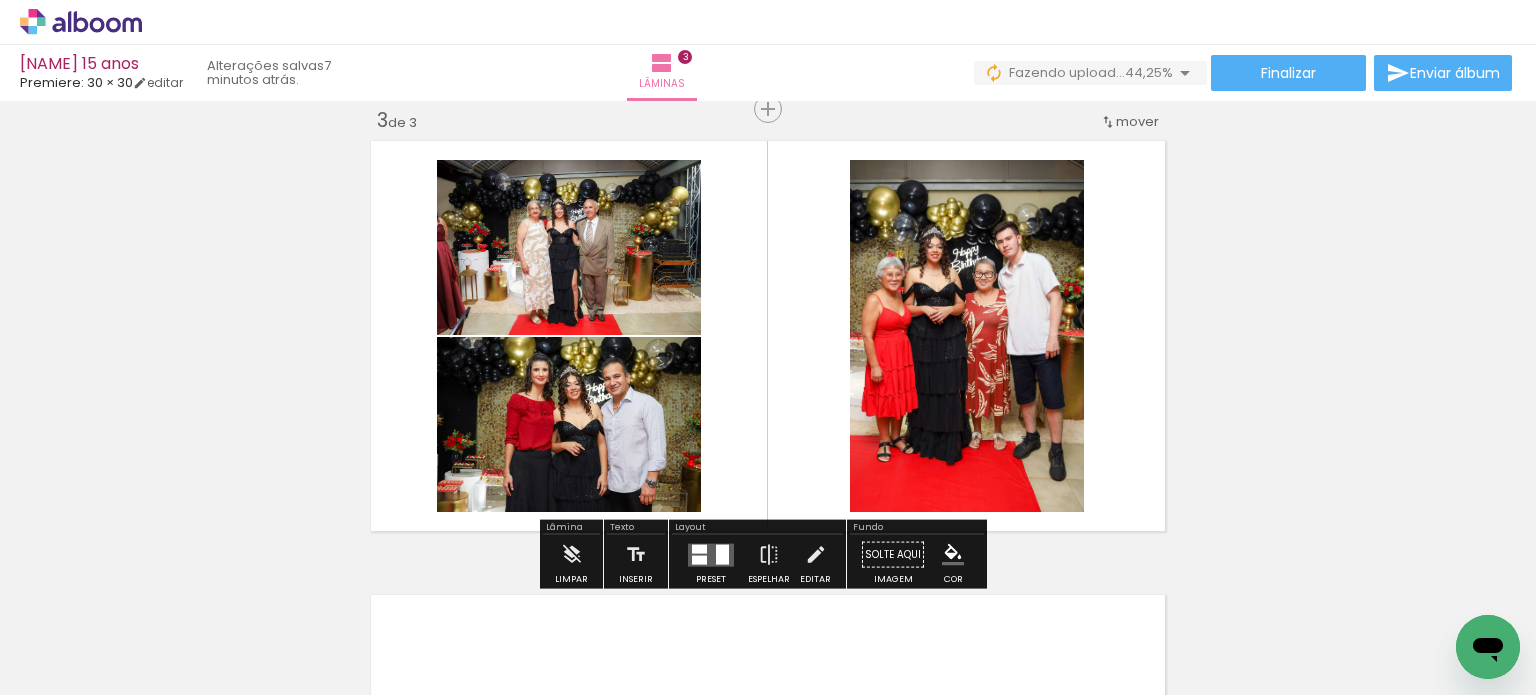 scroll, scrollTop: 0, scrollLeft: 1529, axis: horizontal 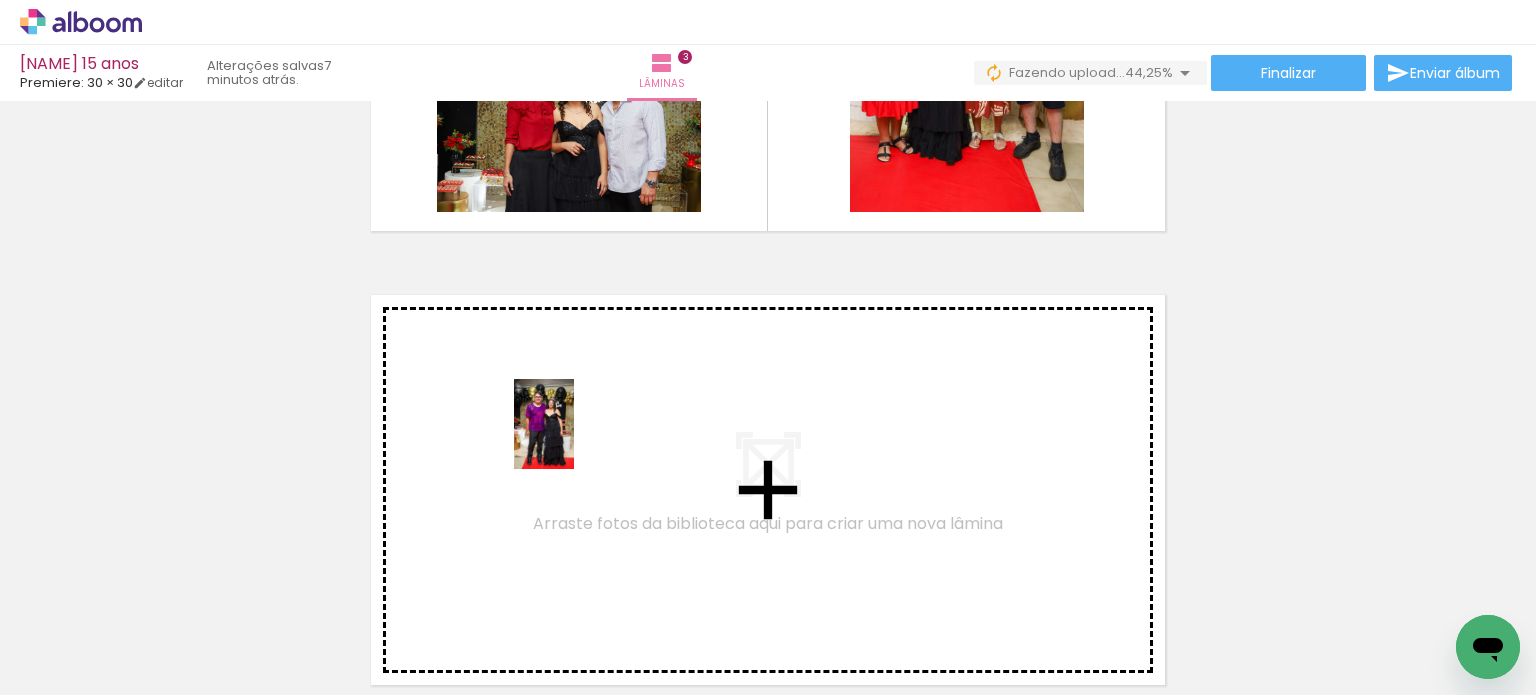 drag, startPoint x: 293, startPoint y: 625, endPoint x: 574, endPoint y: 439, distance: 336.9822 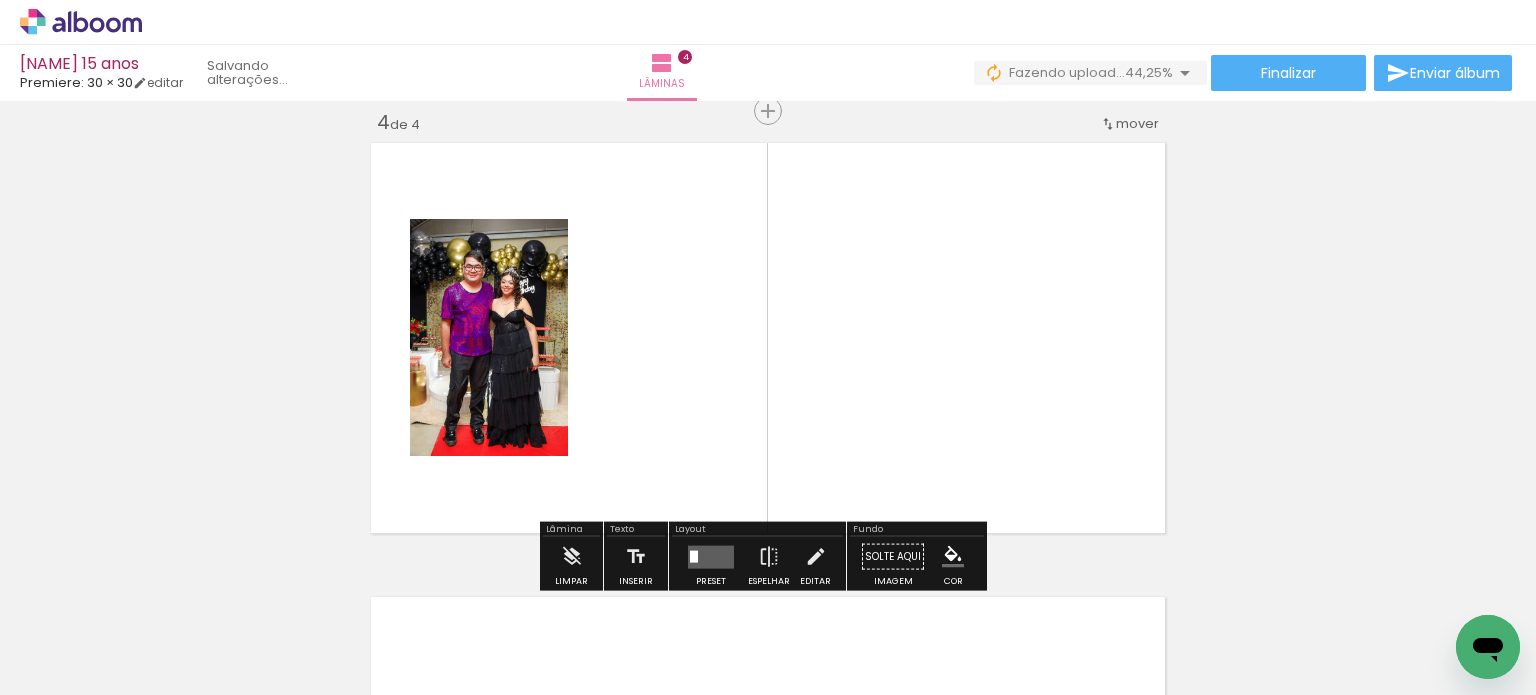 scroll, scrollTop: 1387, scrollLeft: 0, axis: vertical 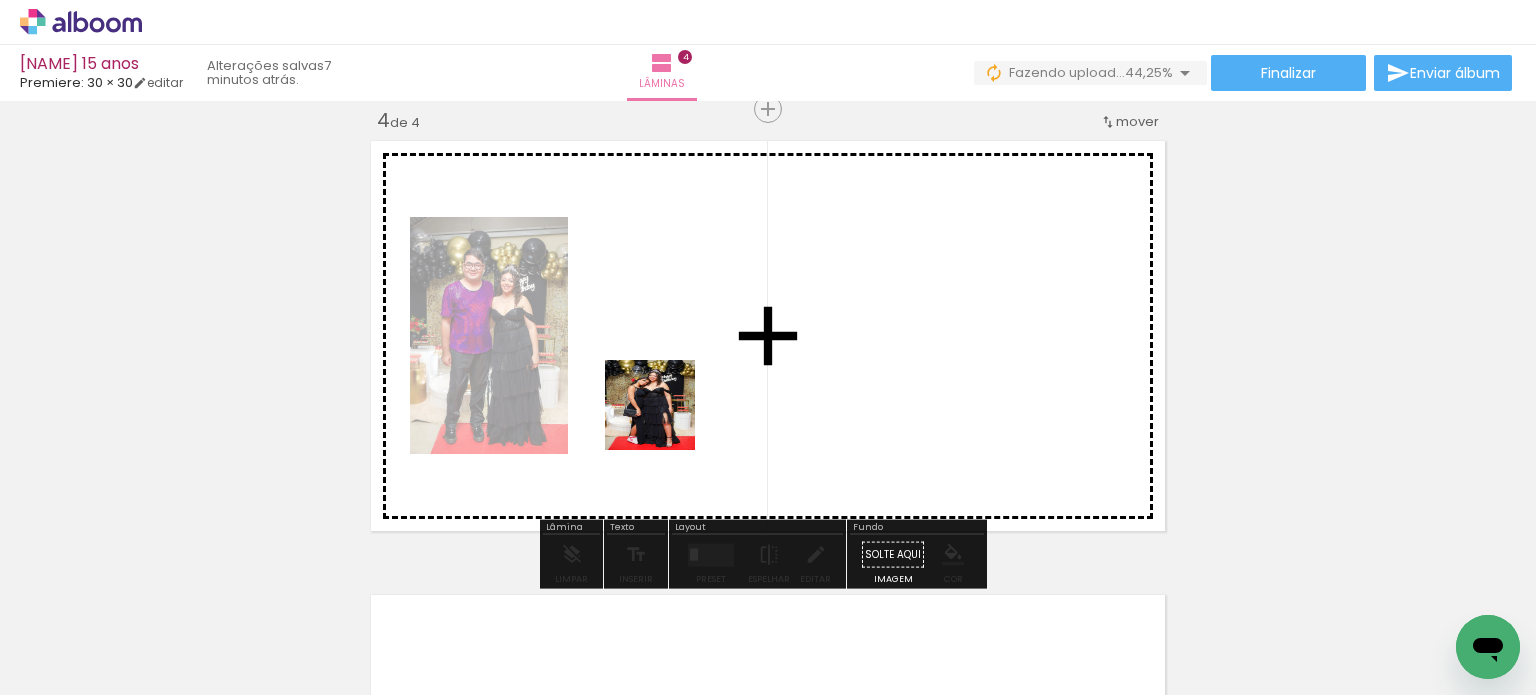 drag, startPoint x: 482, startPoint y: 563, endPoint x: 594, endPoint y: 564, distance: 112.00446 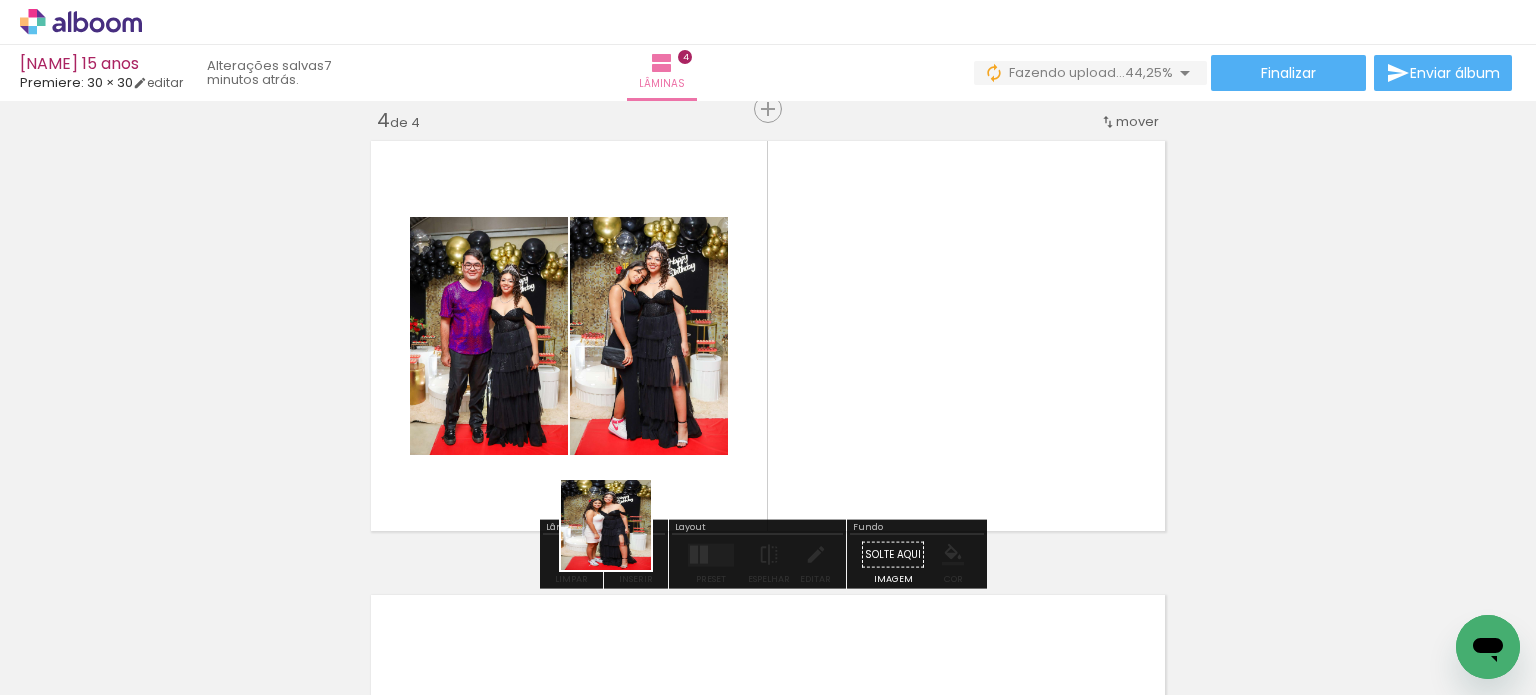 drag, startPoint x: 621, startPoint y: 540, endPoint x: 806, endPoint y: 403, distance: 230.20425 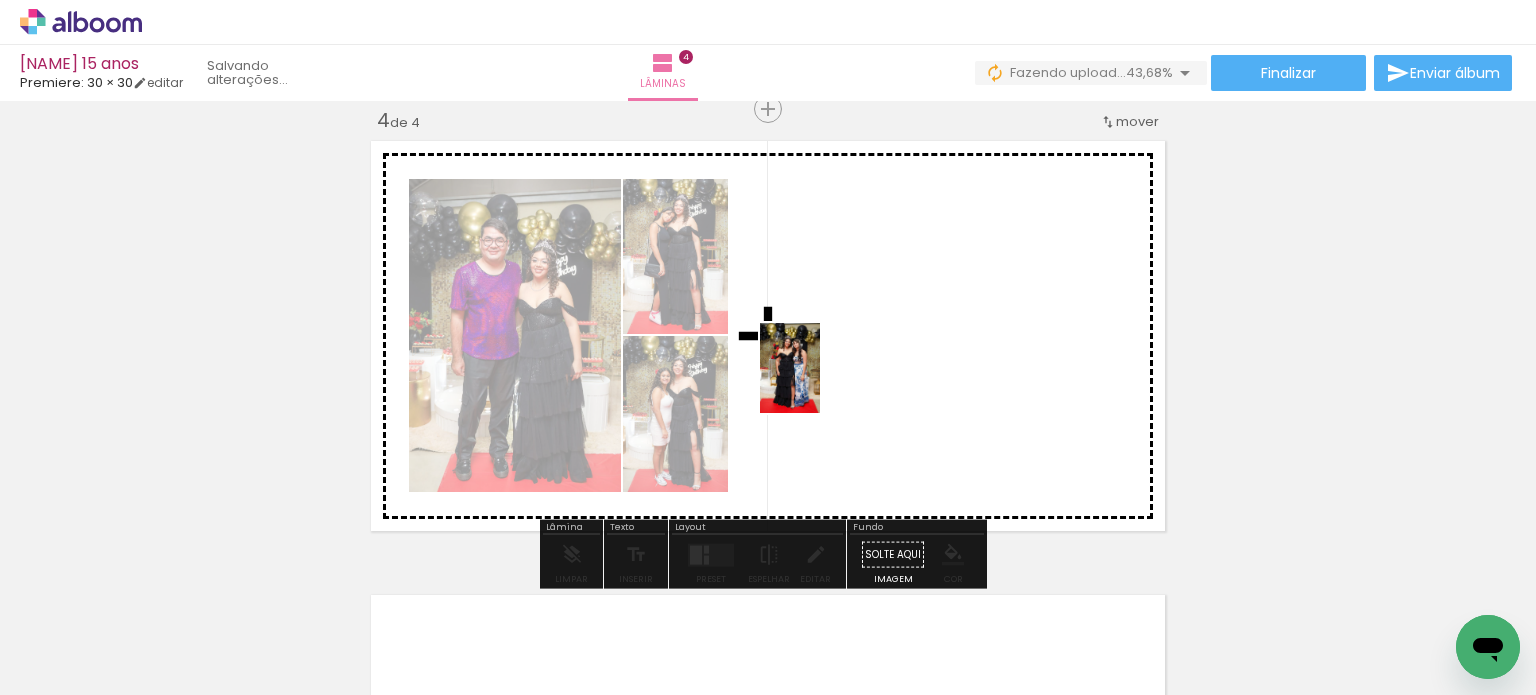 drag, startPoint x: 656, startPoint y: 596, endPoint x: 820, endPoint y: 383, distance: 268.8215 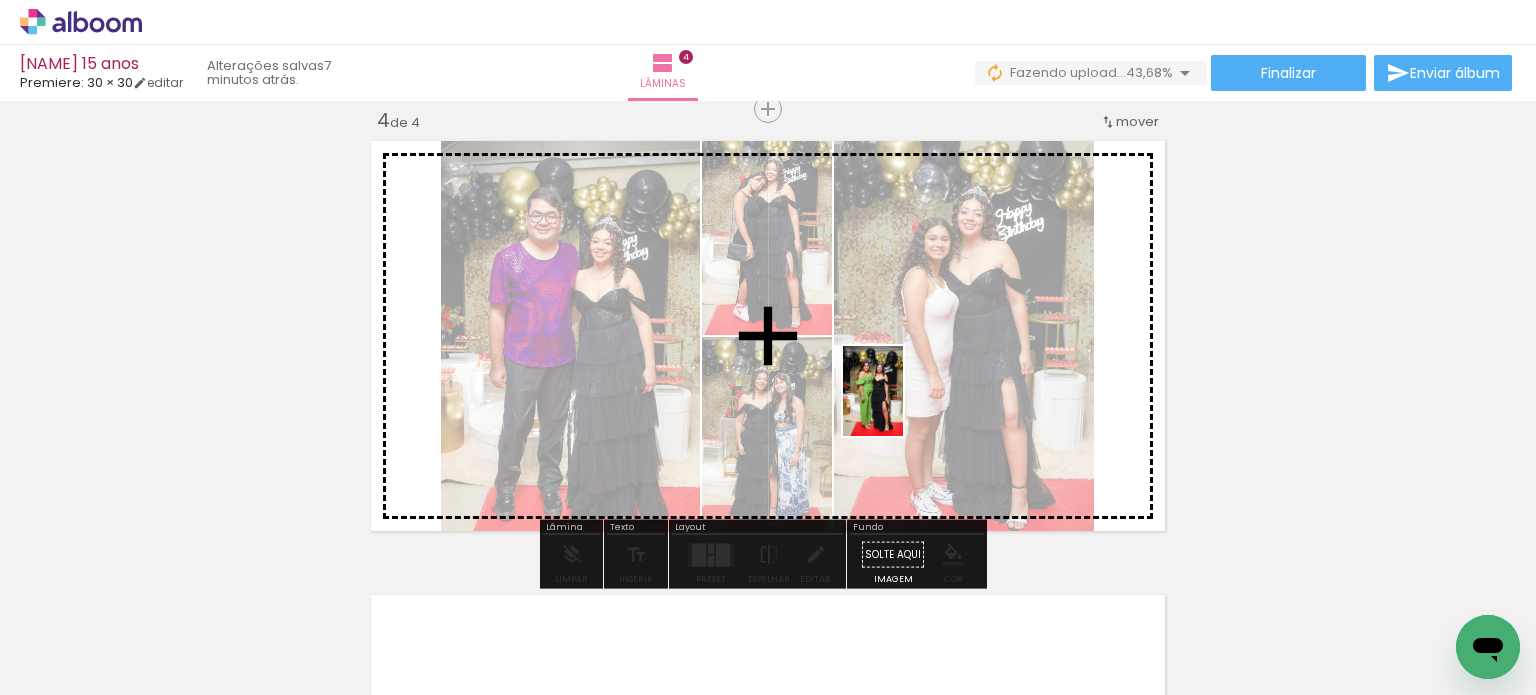 drag, startPoint x: 724, startPoint y: 623, endPoint x: 903, endPoint y: 406, distance: 281.30054 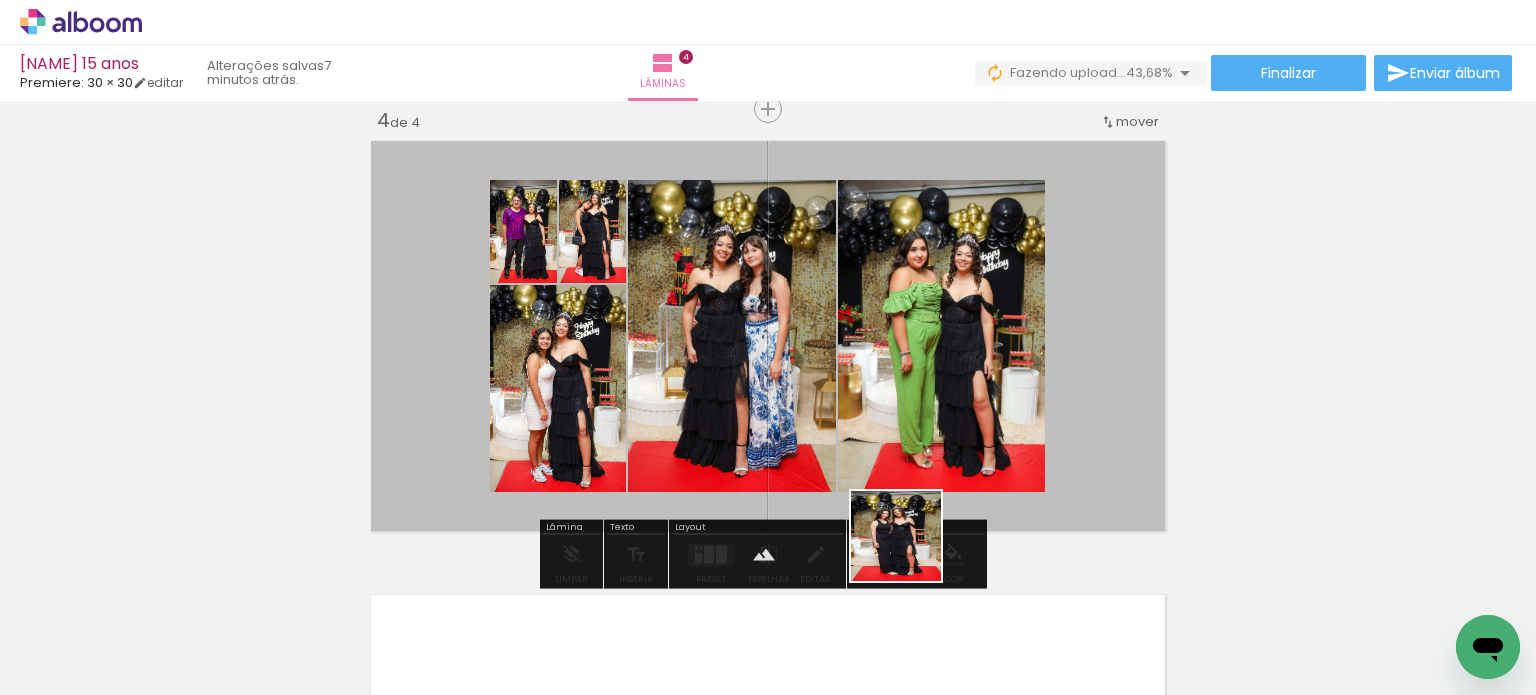 drag, startPoint x: 911, startPoint y: 551, endPoint x: 1040, endPoint y: 390, distance: 206.3056 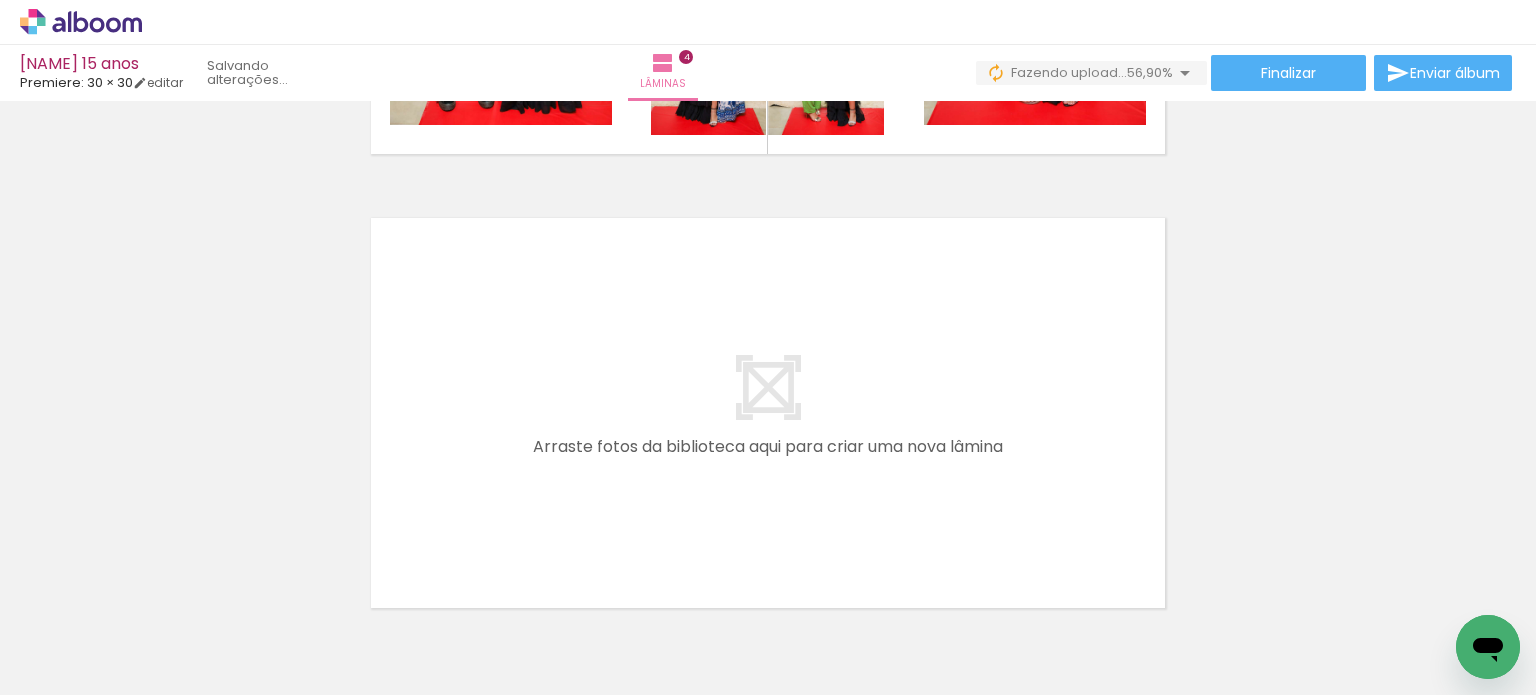 scroll, scrollTop: 1787, scrollLeft: 0, axis: vertical 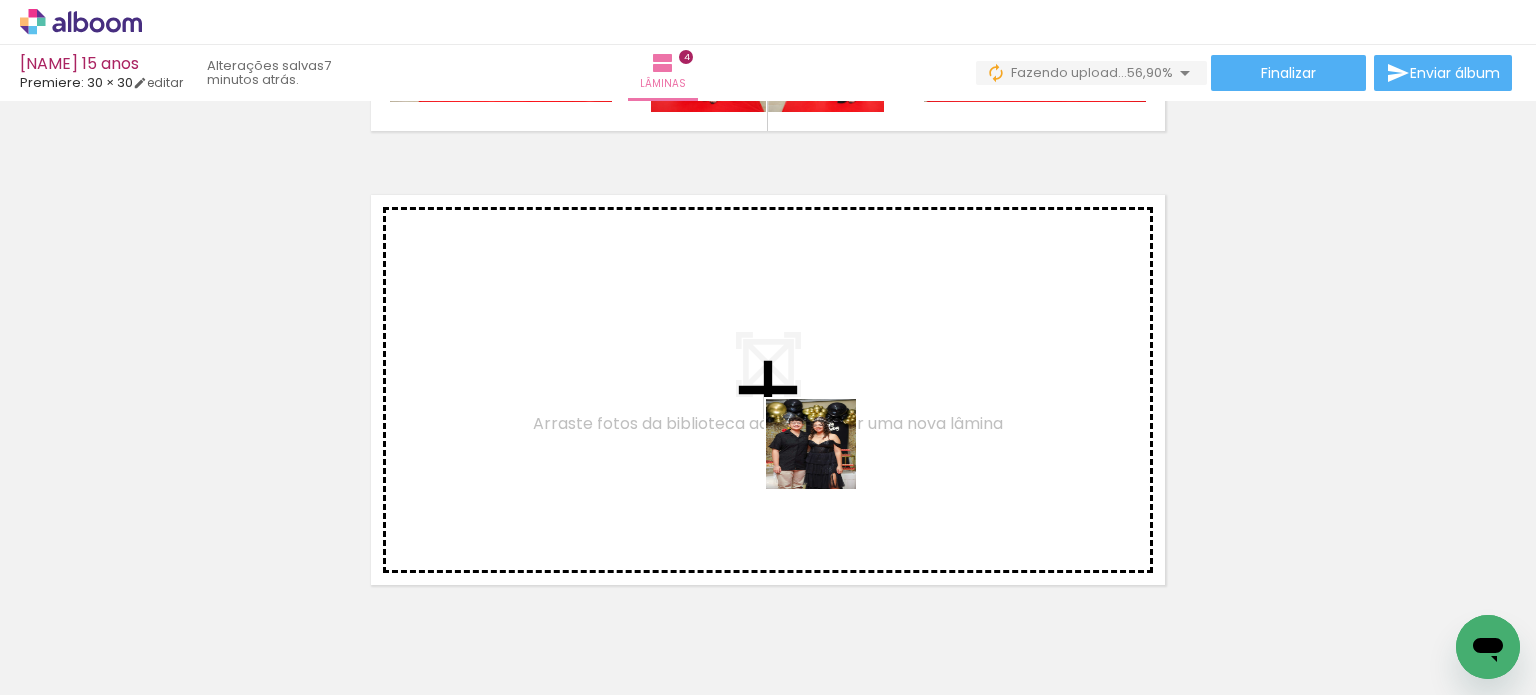 drag, startPoint x: 946, startPoint y: 634, endPoint x: 820, endPoint y: 454, distance: 219.718 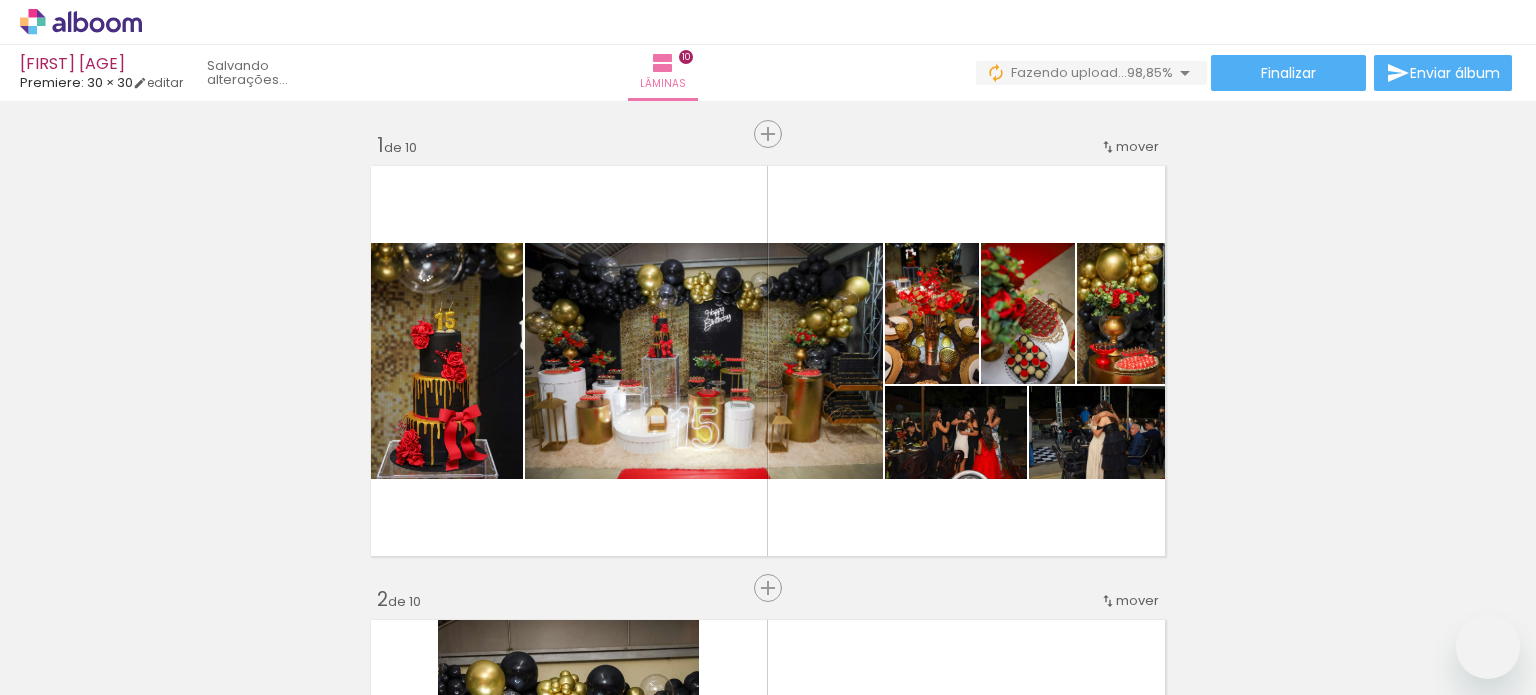 scroll, scrollTop: 0, scrollLeft: 0, axis: both 